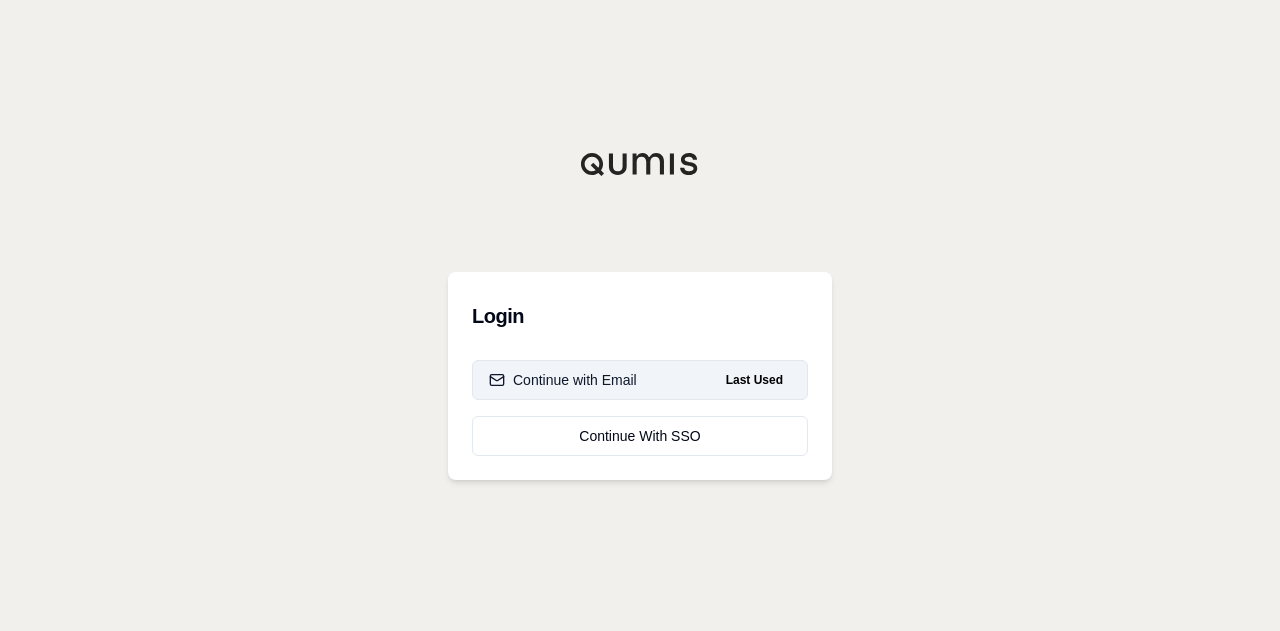 scroll, scrollTop: 0, scrollLeft: 0, axis: both 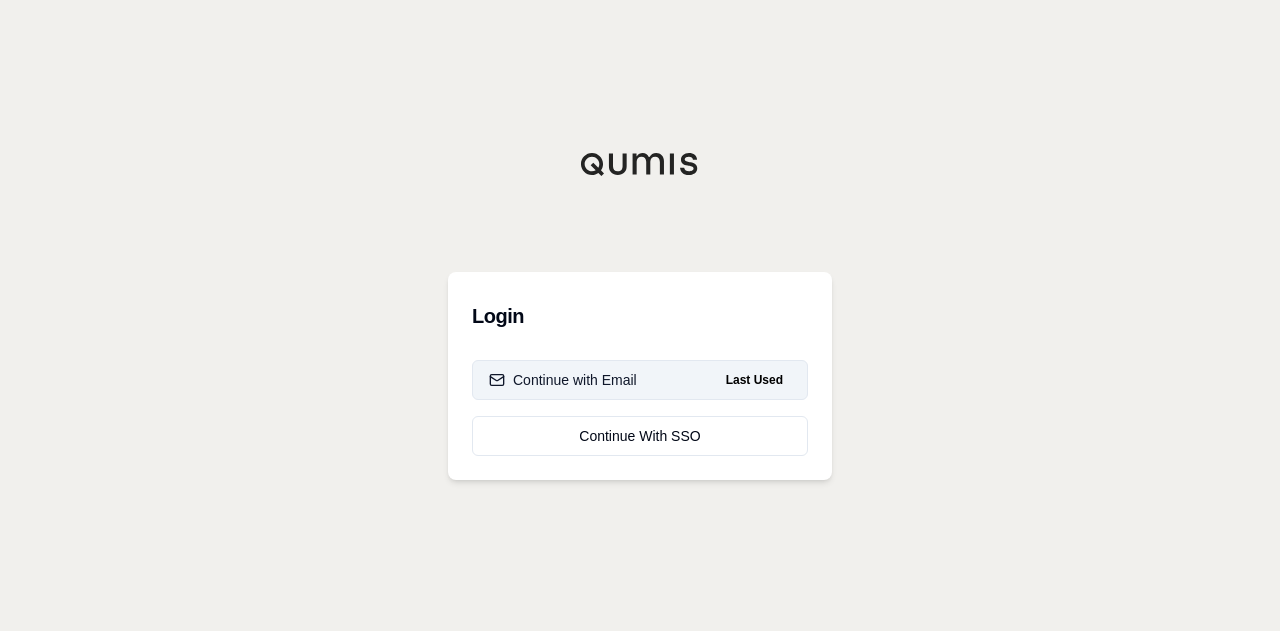 click on "Continue with Email" at bounding box center (563, 380) 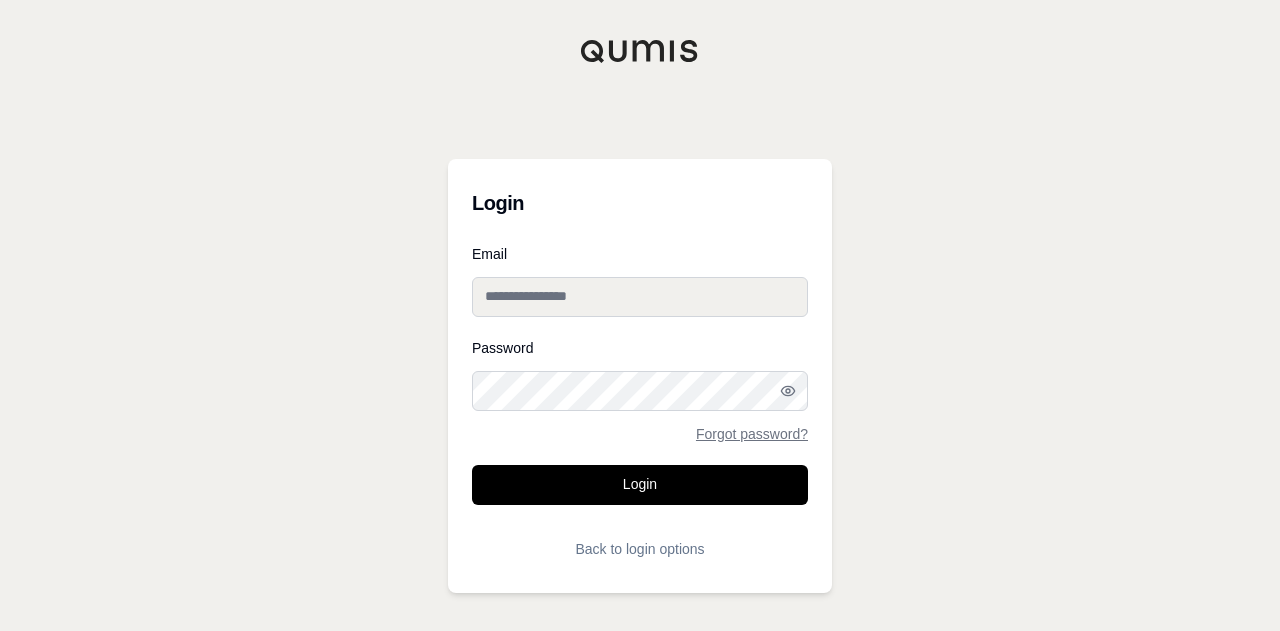 type on "**********" 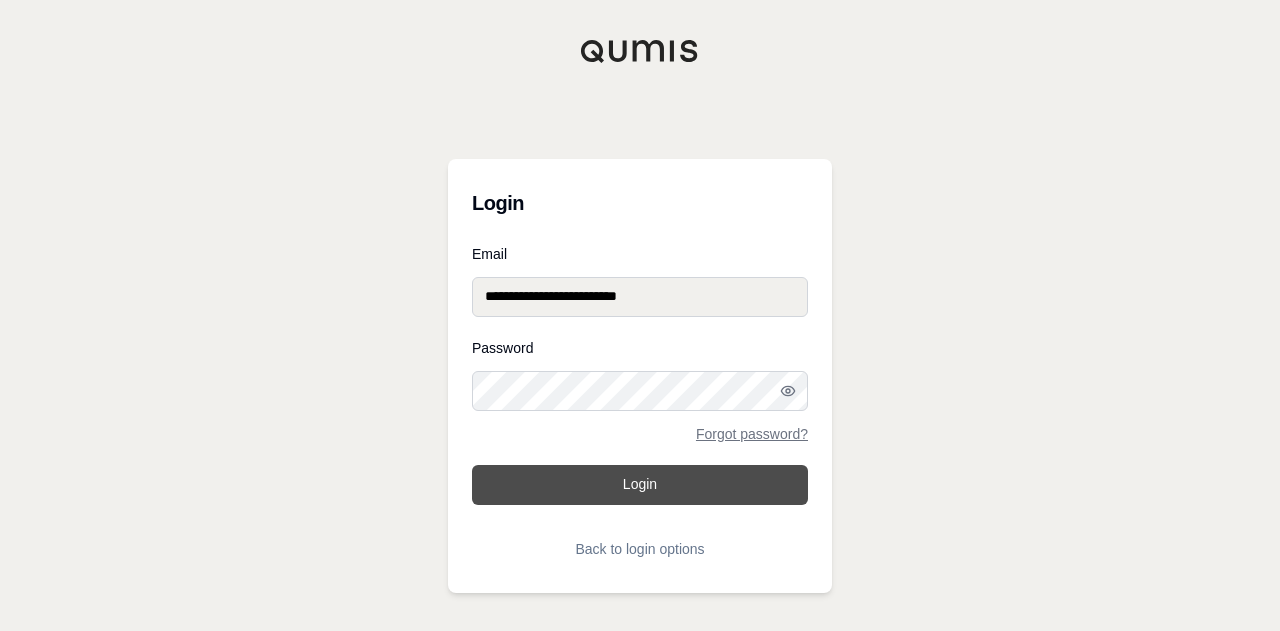 click on "Login" at bounding box center [640, 485] 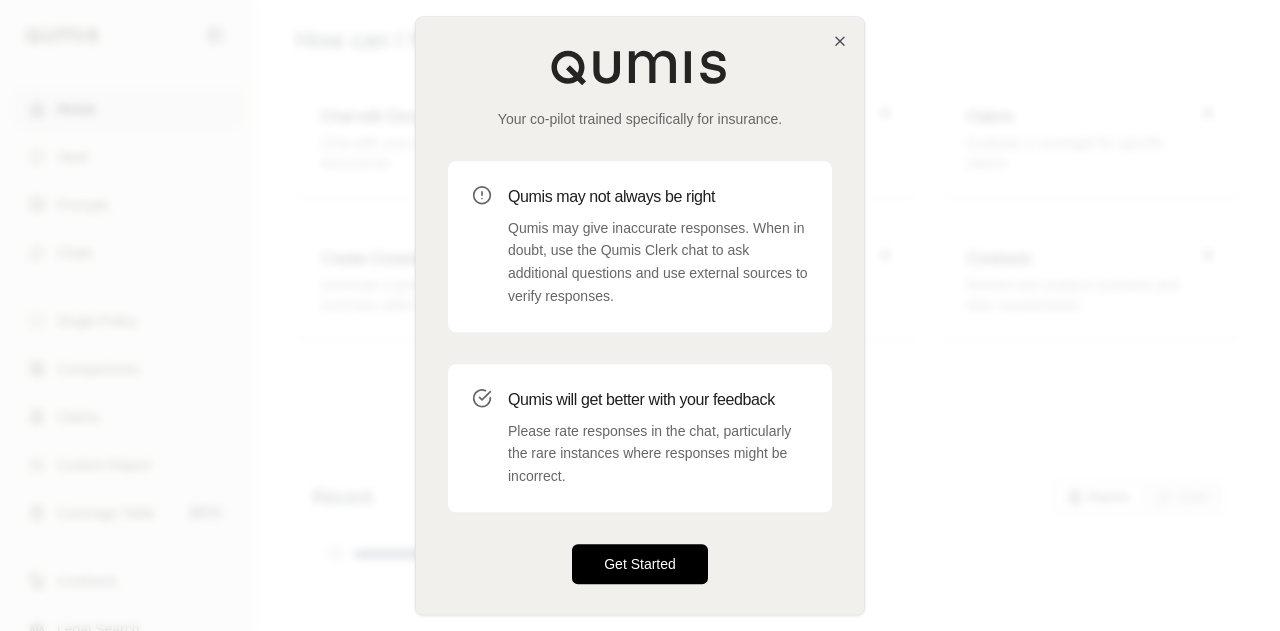 click on "Get Started" at bounding box center (640, 564) 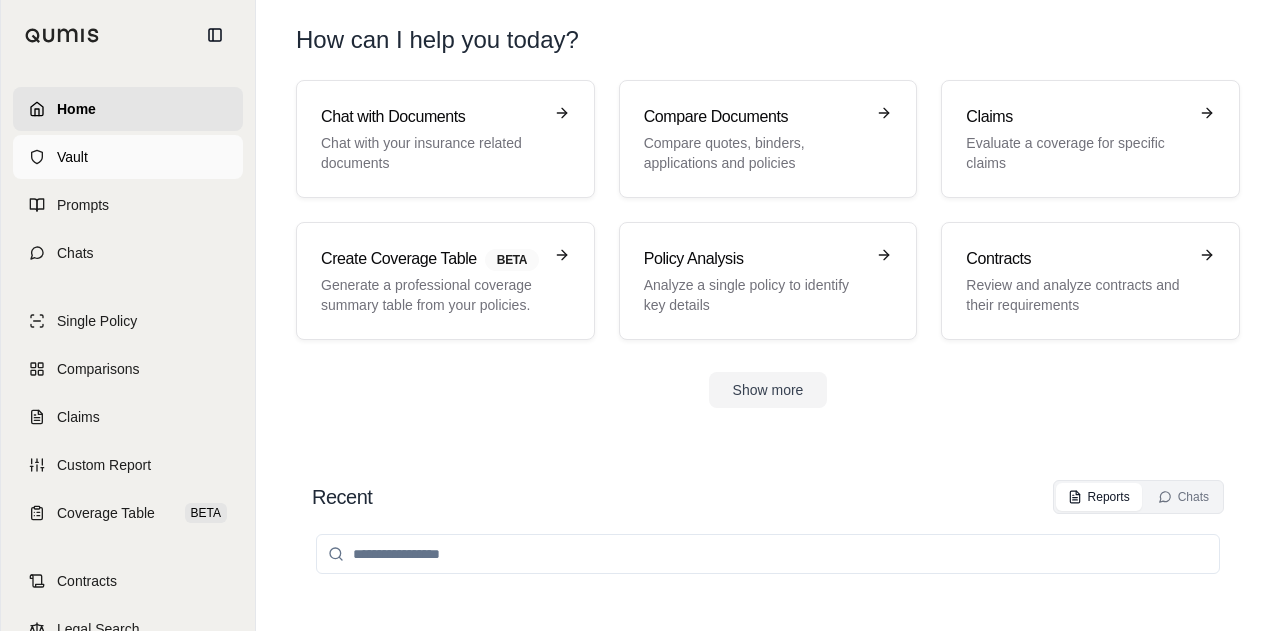 click on "Vault" at bounding box center (128, 157) 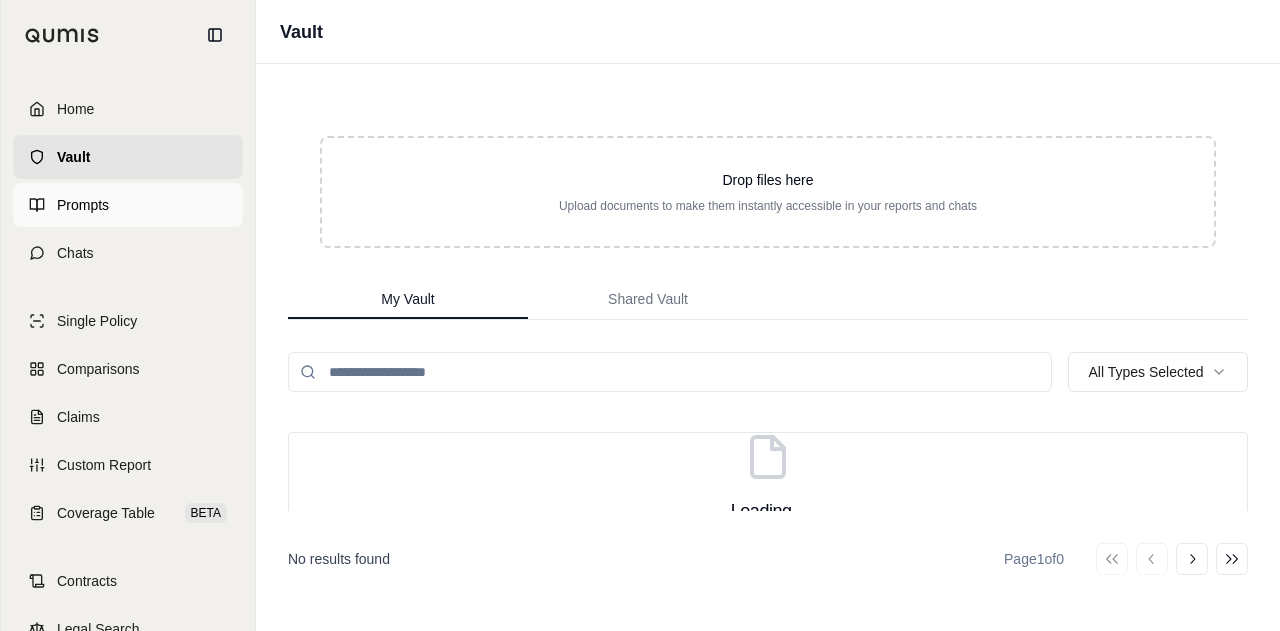 click on "Prompts" at bounding box center (128, 205) 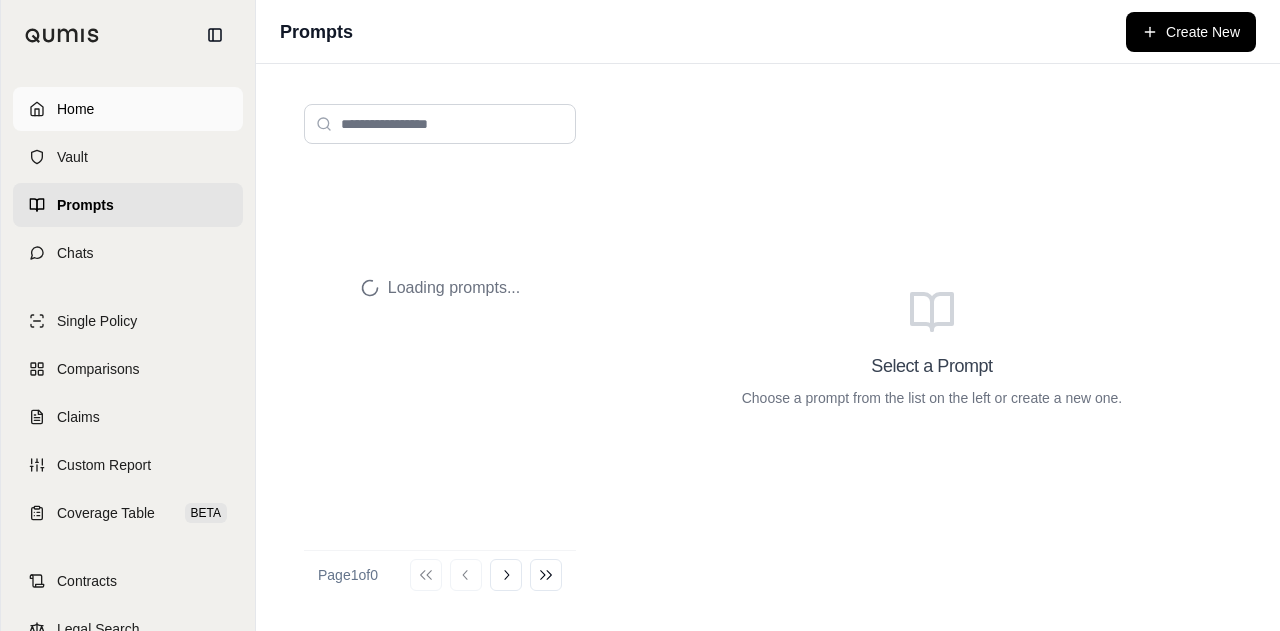 click on "Home" at bounding box center (128, 109) 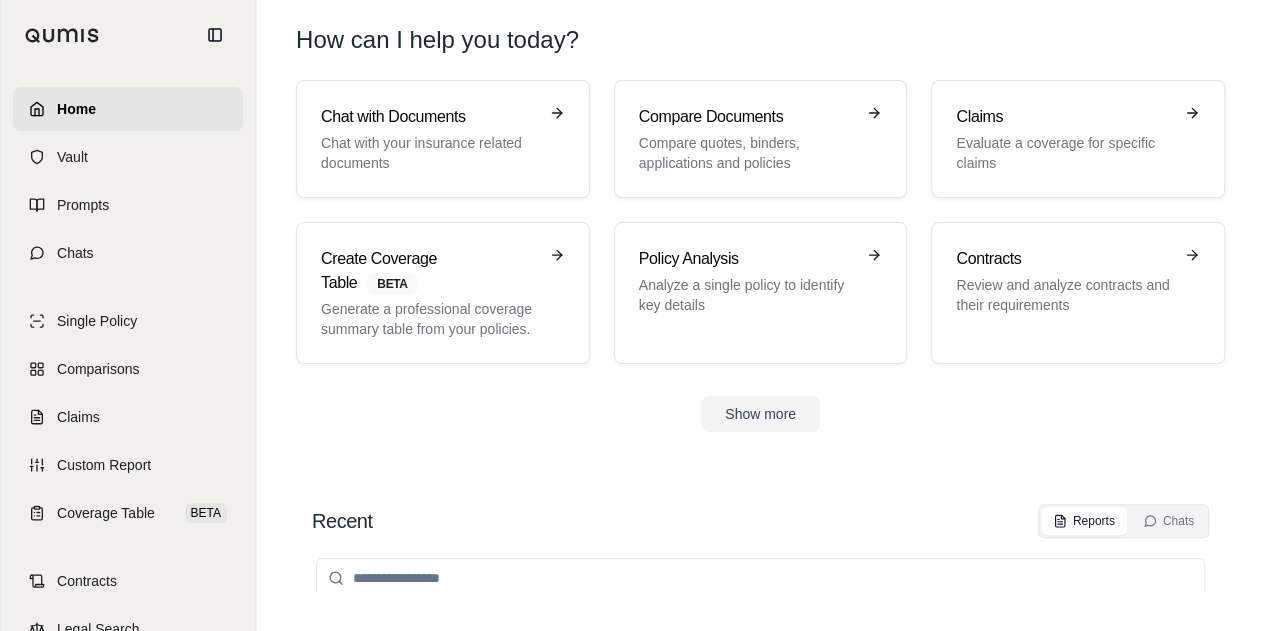 click on "Home" at bounding box center [128, 109] 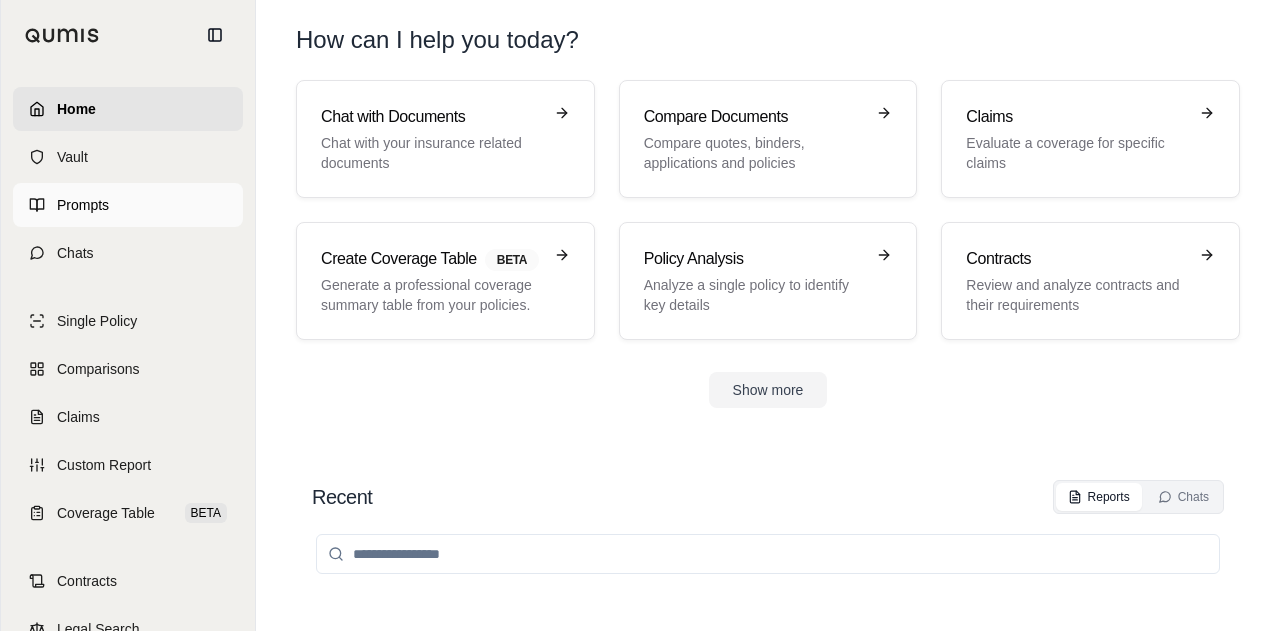 click on "Prompts" at bounding box center (128, 205) 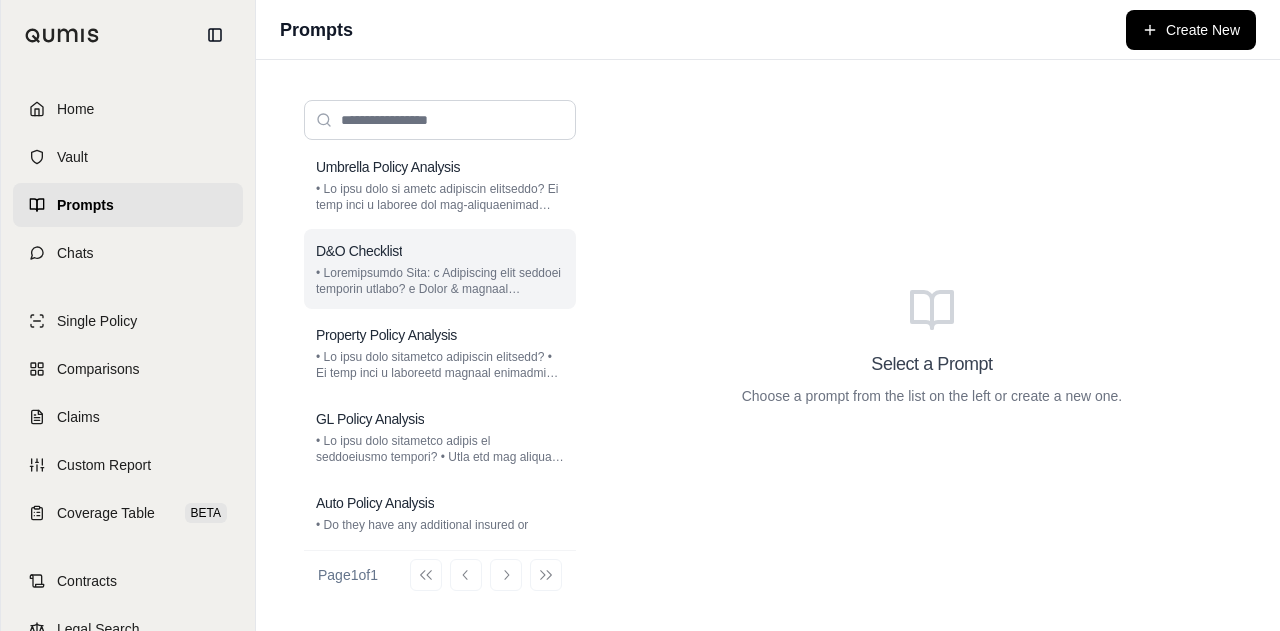 scroll, scrollTop: 0, scrollLeft: 0, axis: both 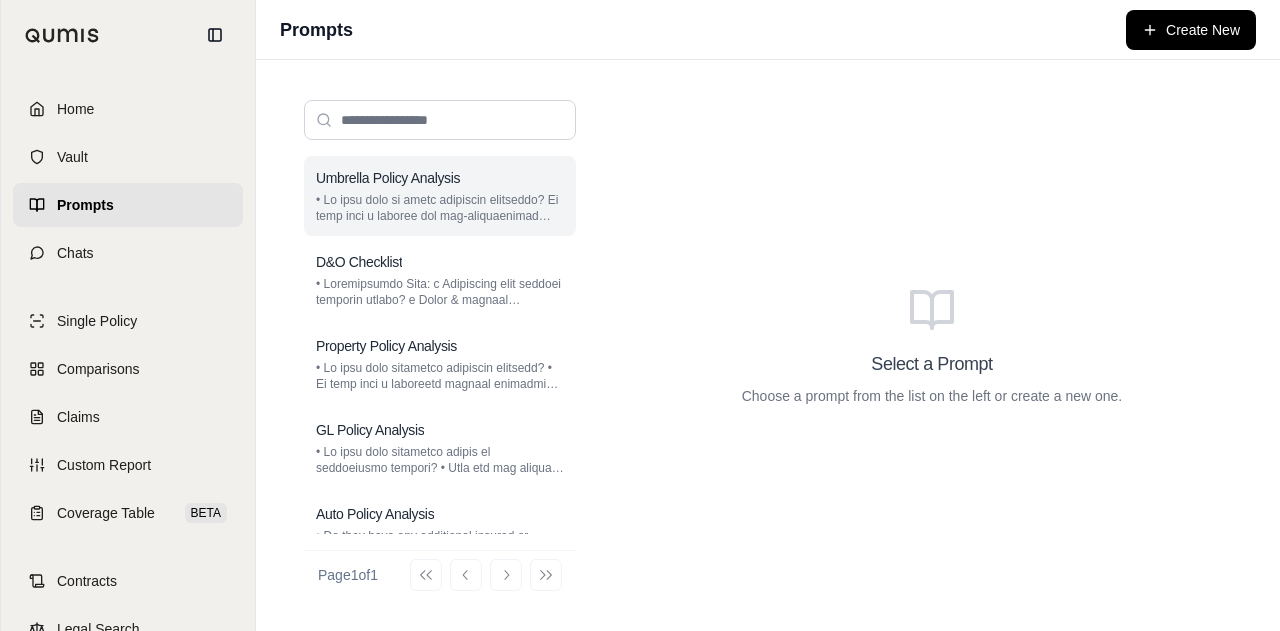 click on "Umbrella Policy Analysis" at bounding box center [388, 178] 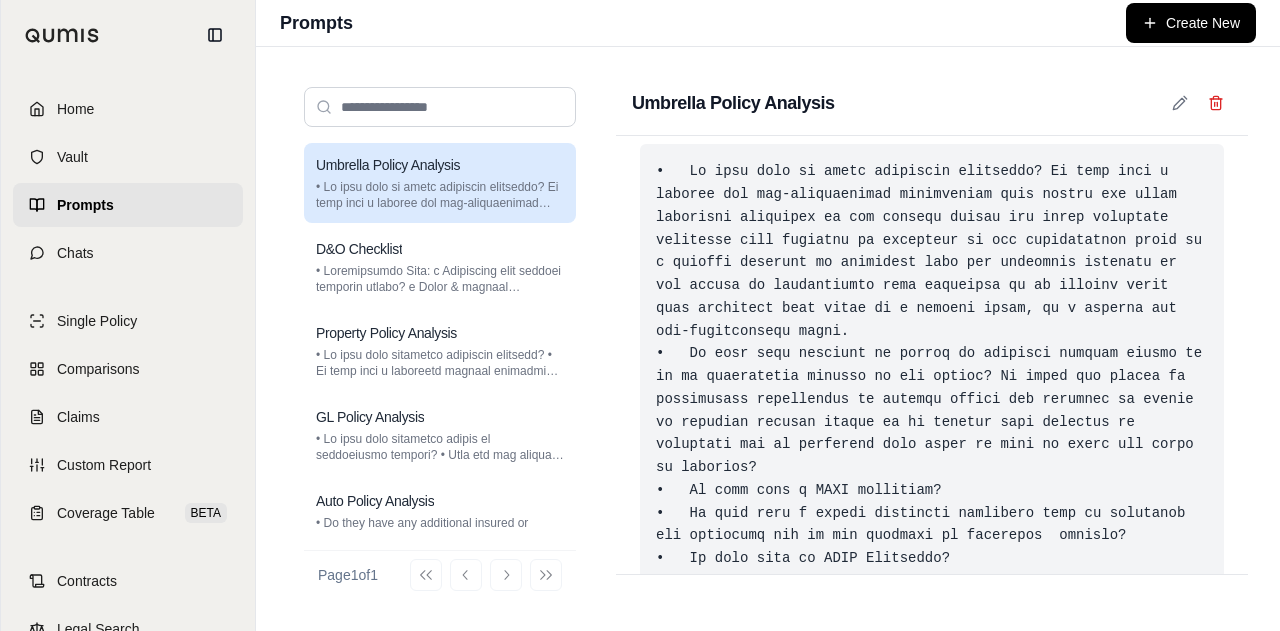 scroll, scrollTop: 0, scrollLeft: 0, axis: both 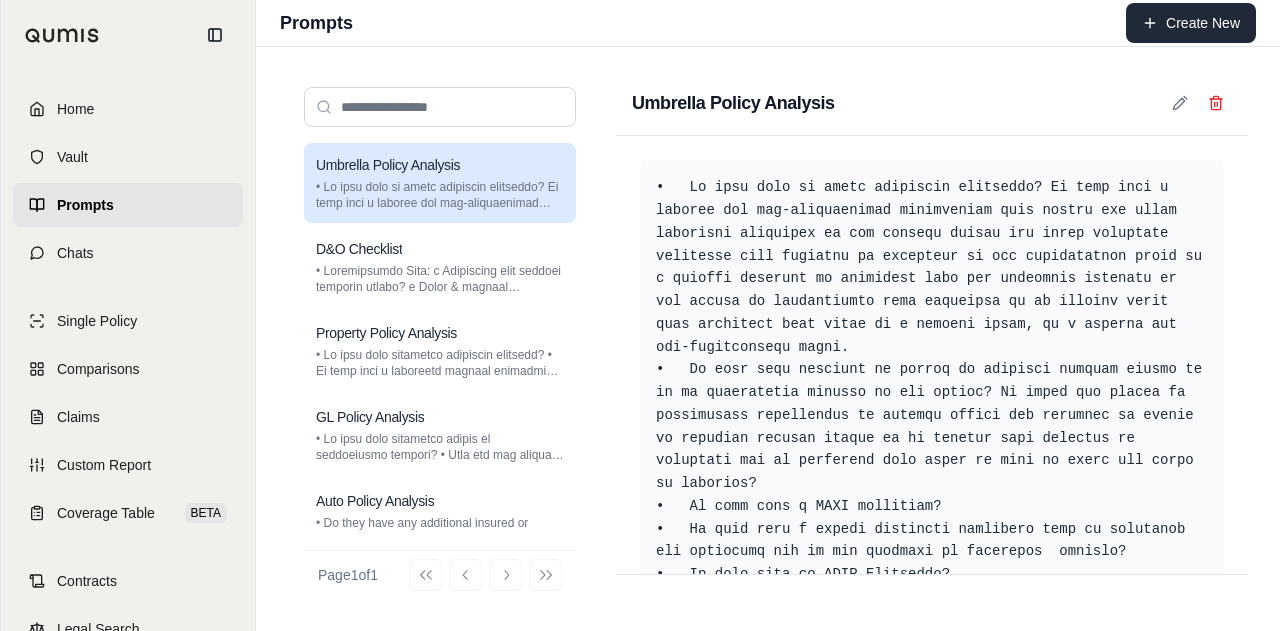 click on "Create New" at bounding box center [1191, 23] 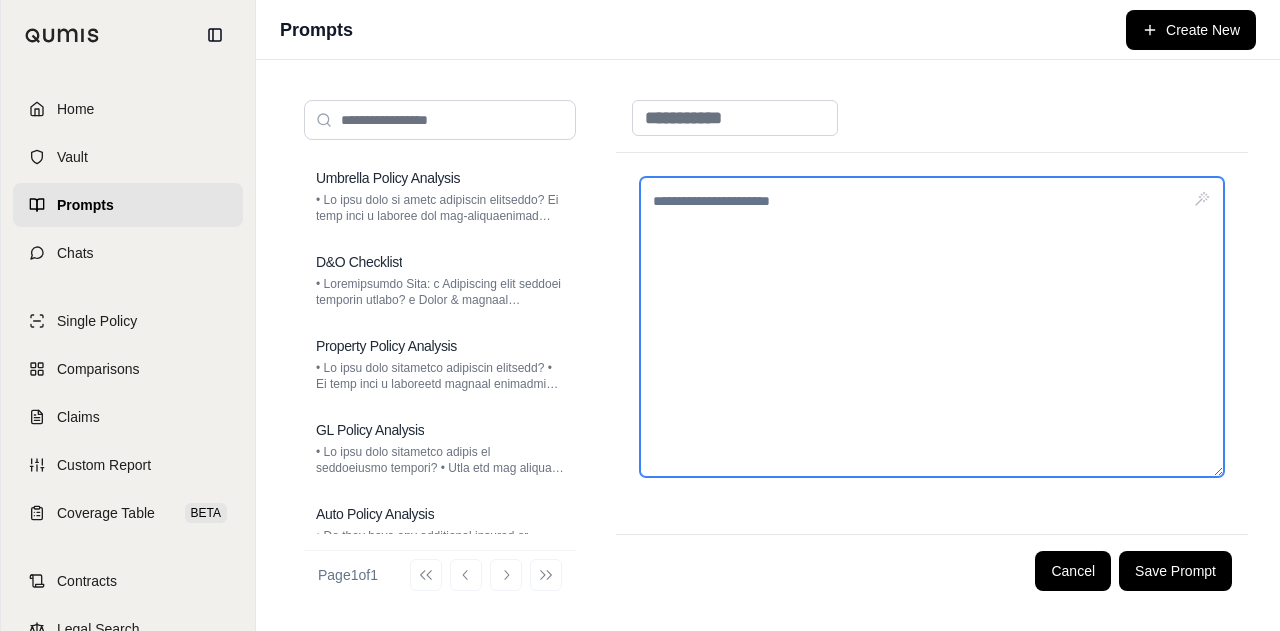 drag, startPoint x: 889, startPoint y: 279, endPoint x: 862, endPoint y: 284, distance: 27.45906 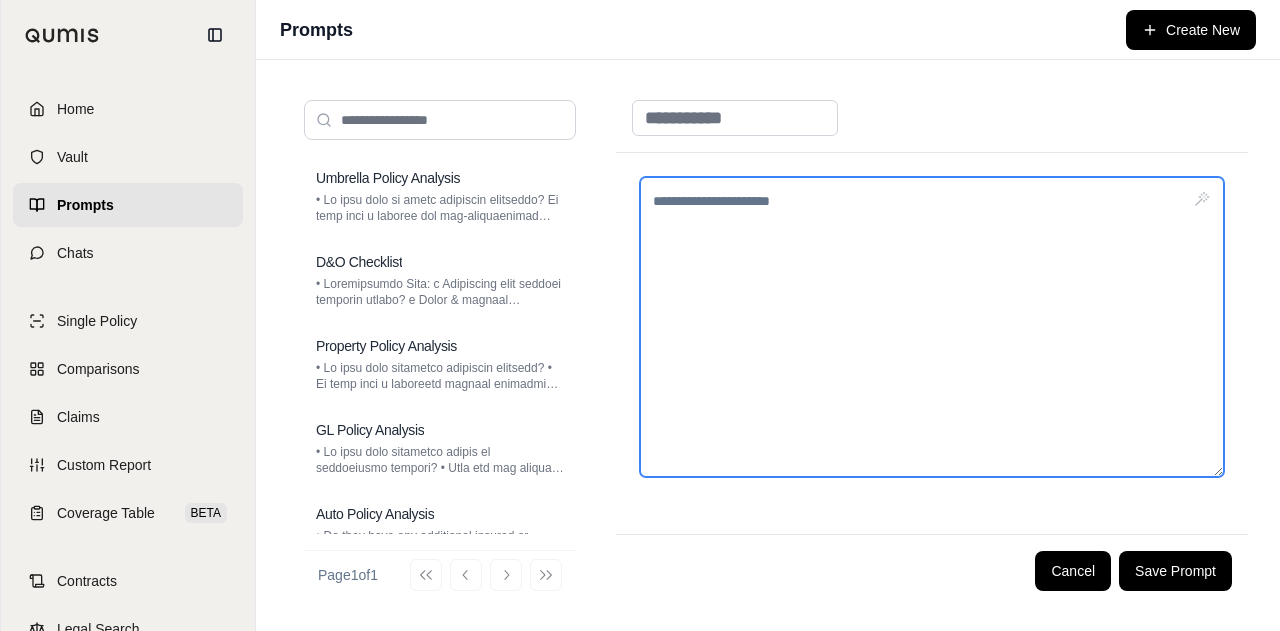 click at bounding box center [932, 327] 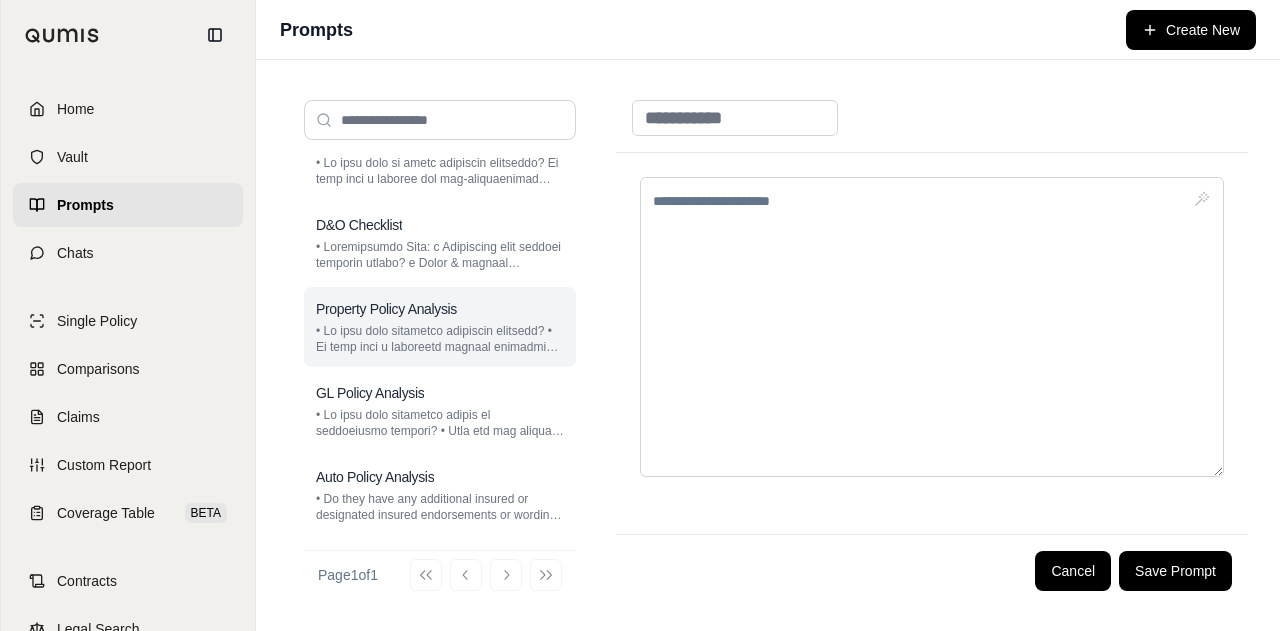 click at bounding box center [440, 339] 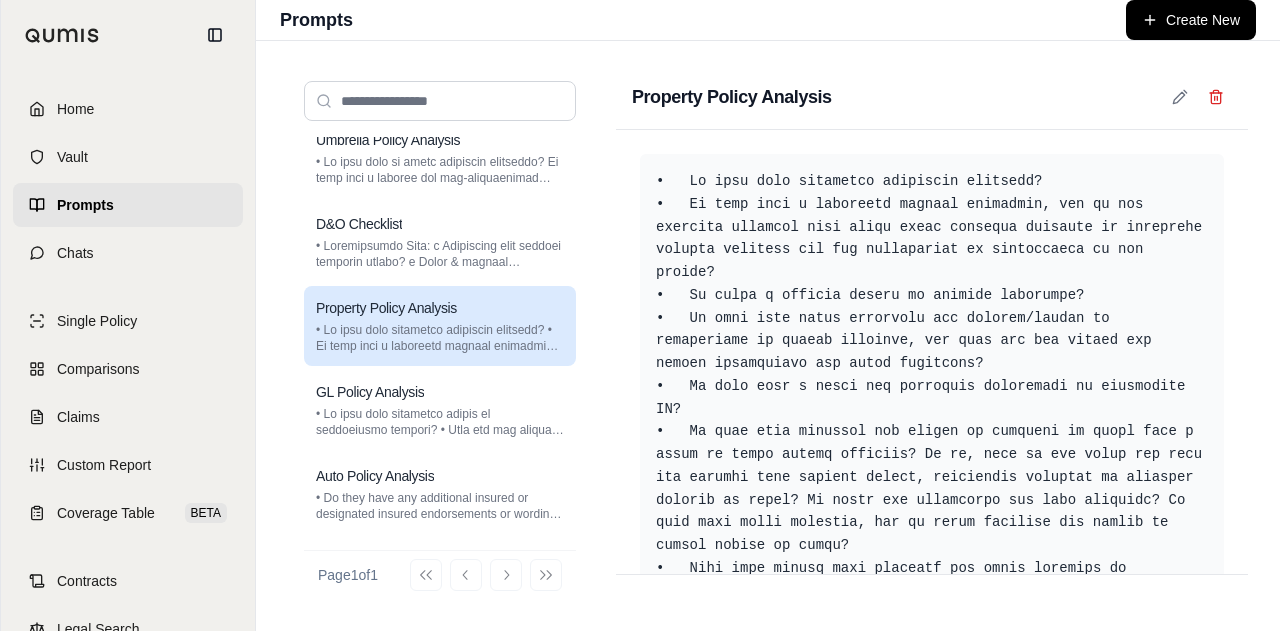 scroll, scrollTop: 18, scrollLeft: 0, axis: vertical 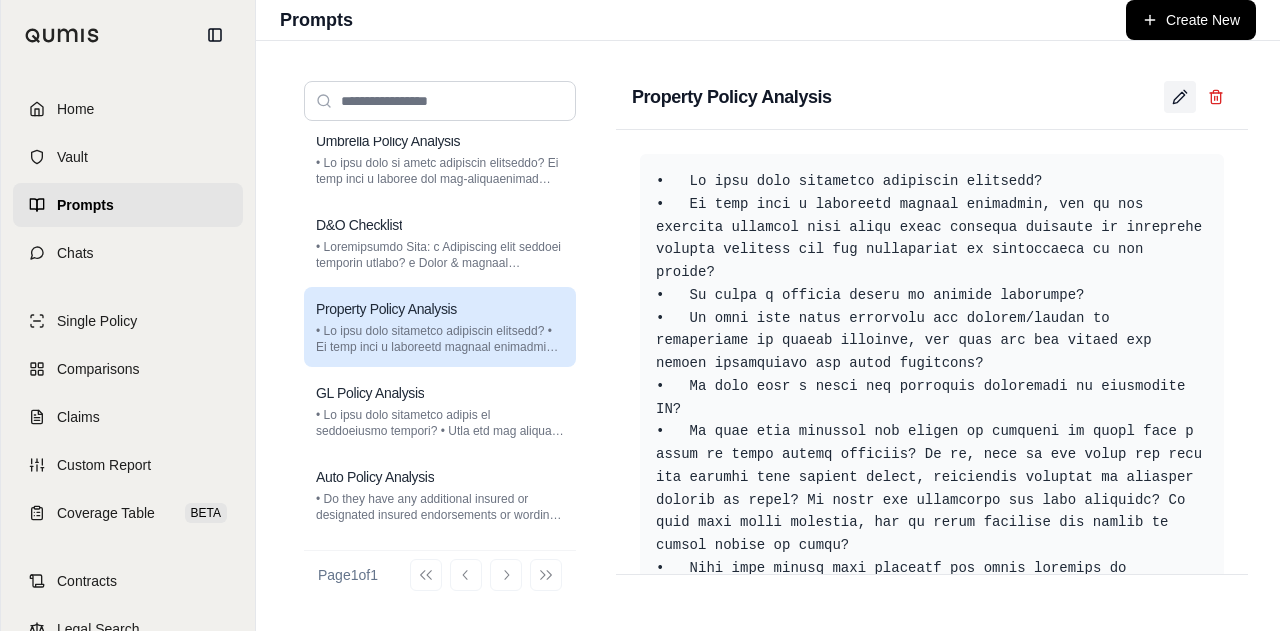 click at bounding box center (1180, 97) 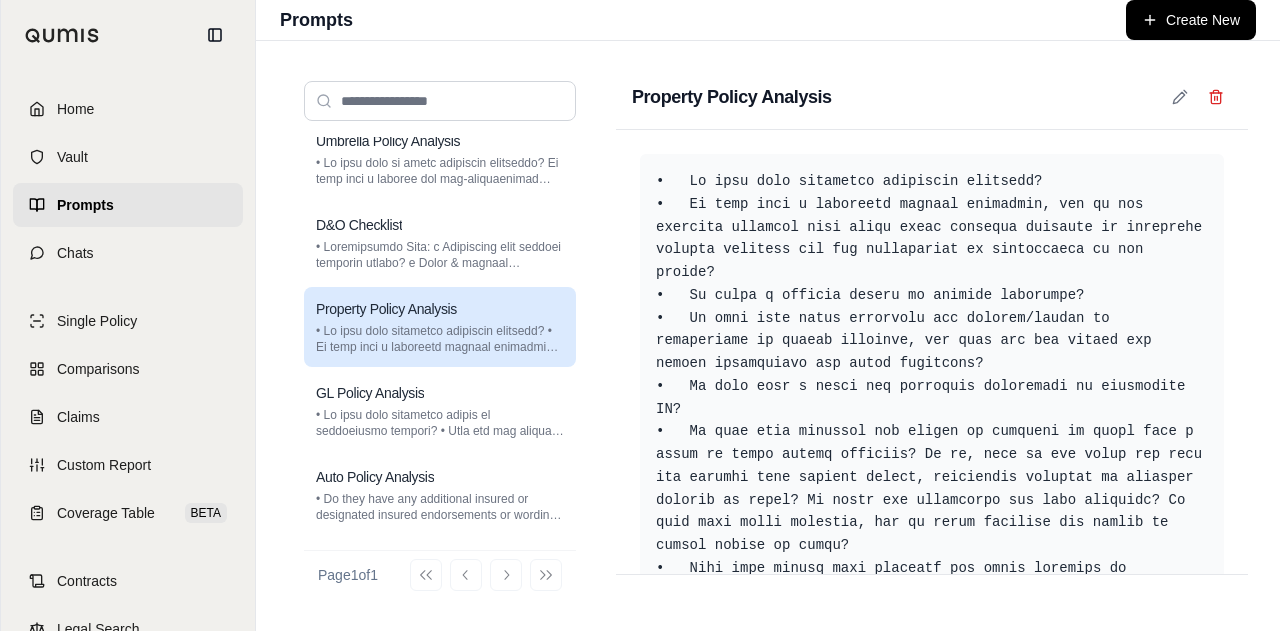 scroll, scrollTop: 37, scrollLeft: 0, axis: vertical 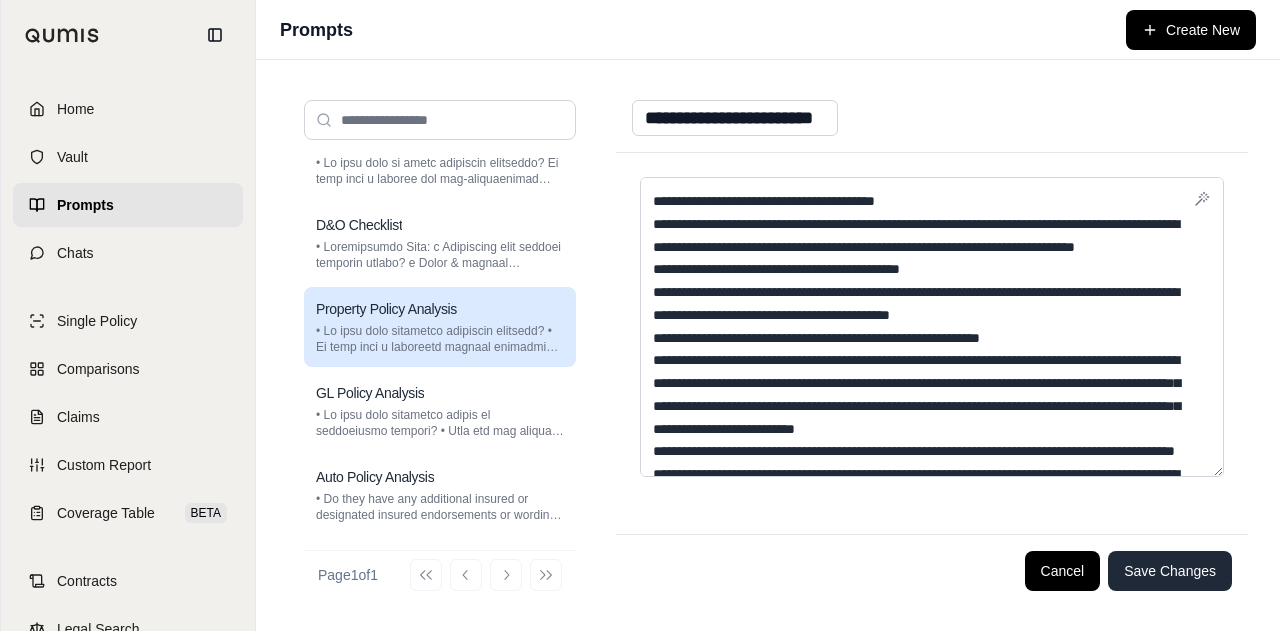 click on "Save Changes" at bounding box center [1170, 571] 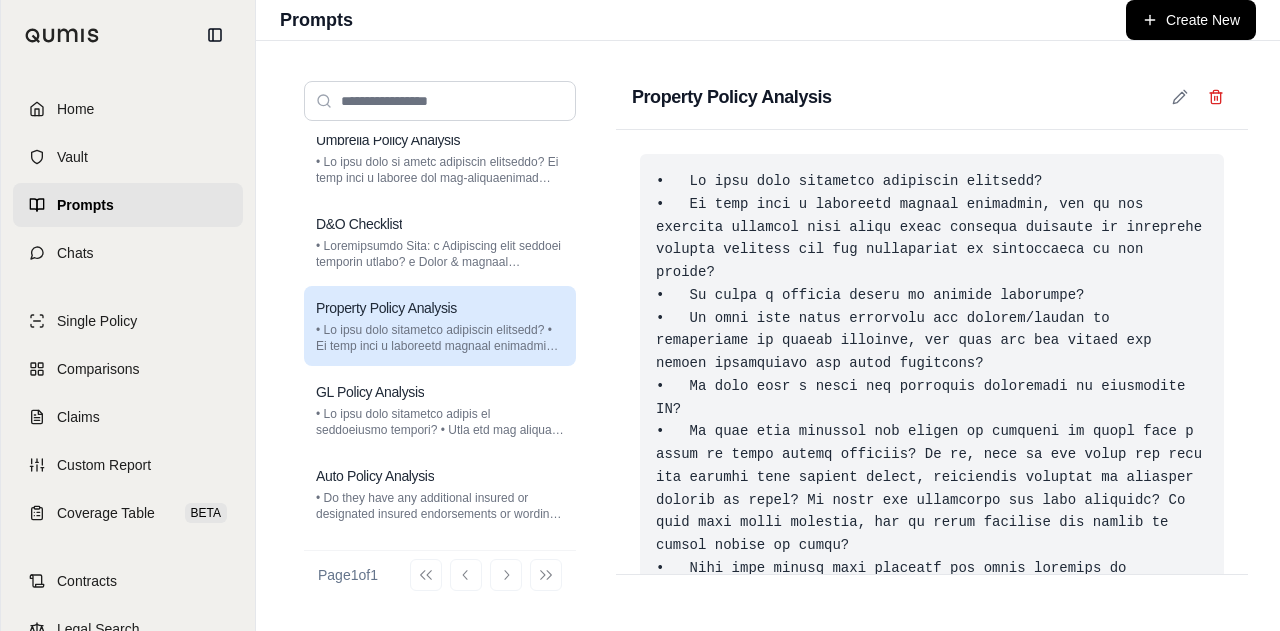 scroll, scrollTop: 18, scrollLeft: 0, axis: vertical 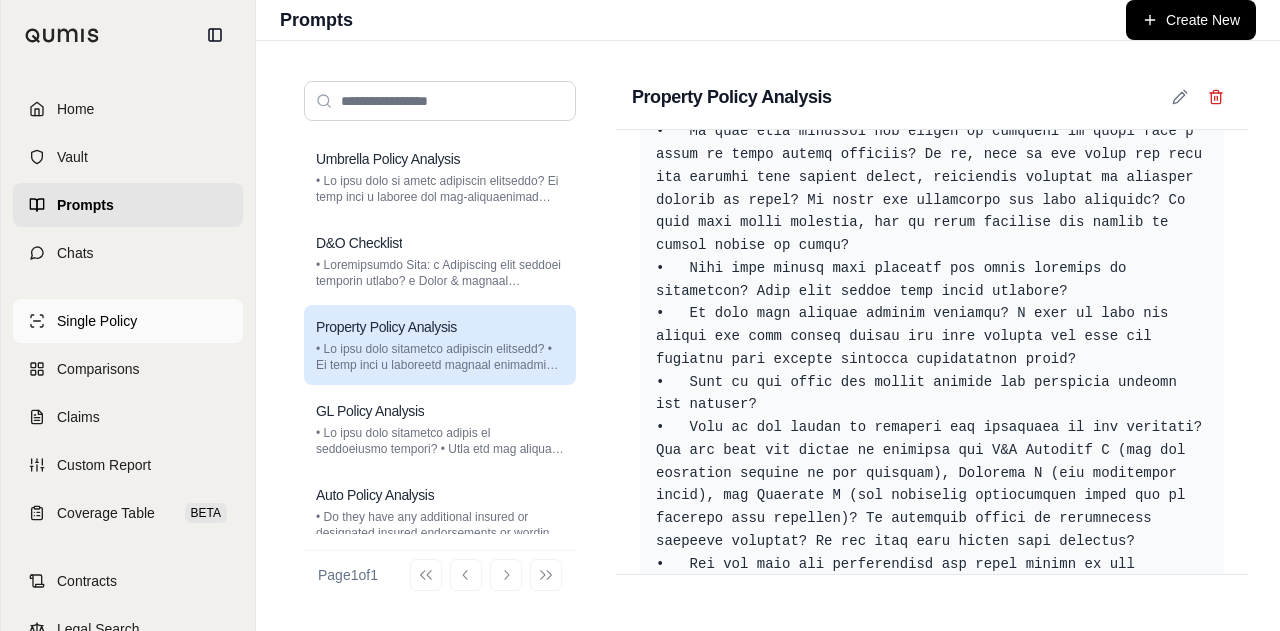 click on "Single Policy" at bounding box center (128, 321) 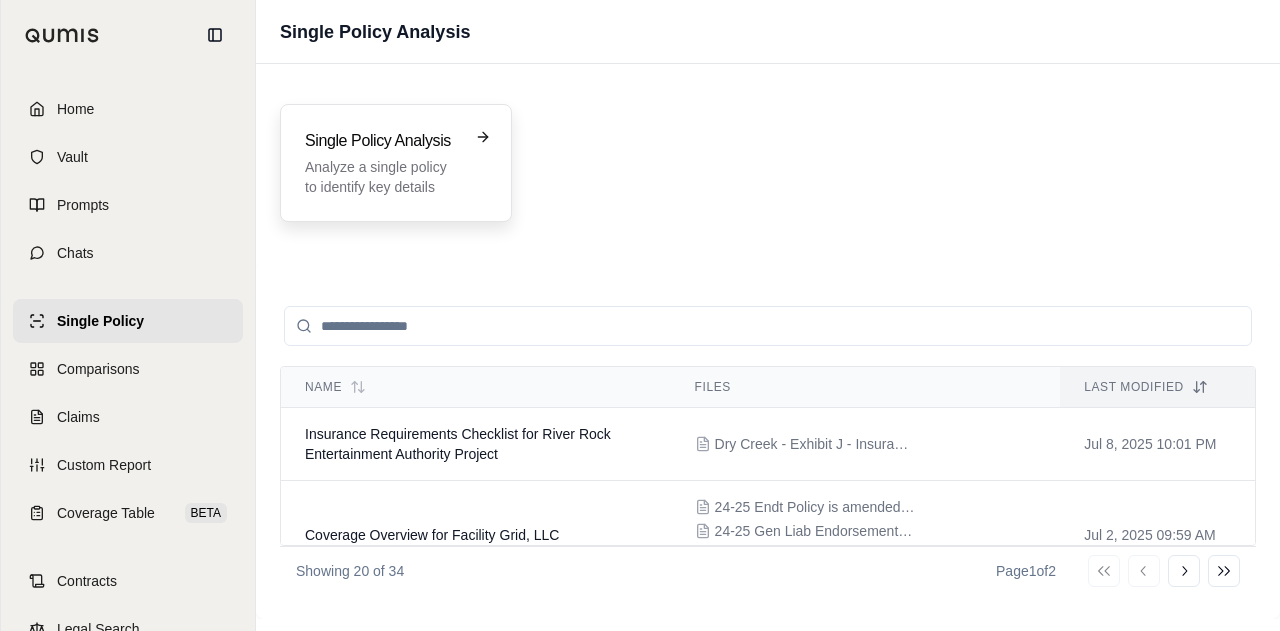 click on "Analyze a single policy to identify key details" at bounding box center (382, 177) 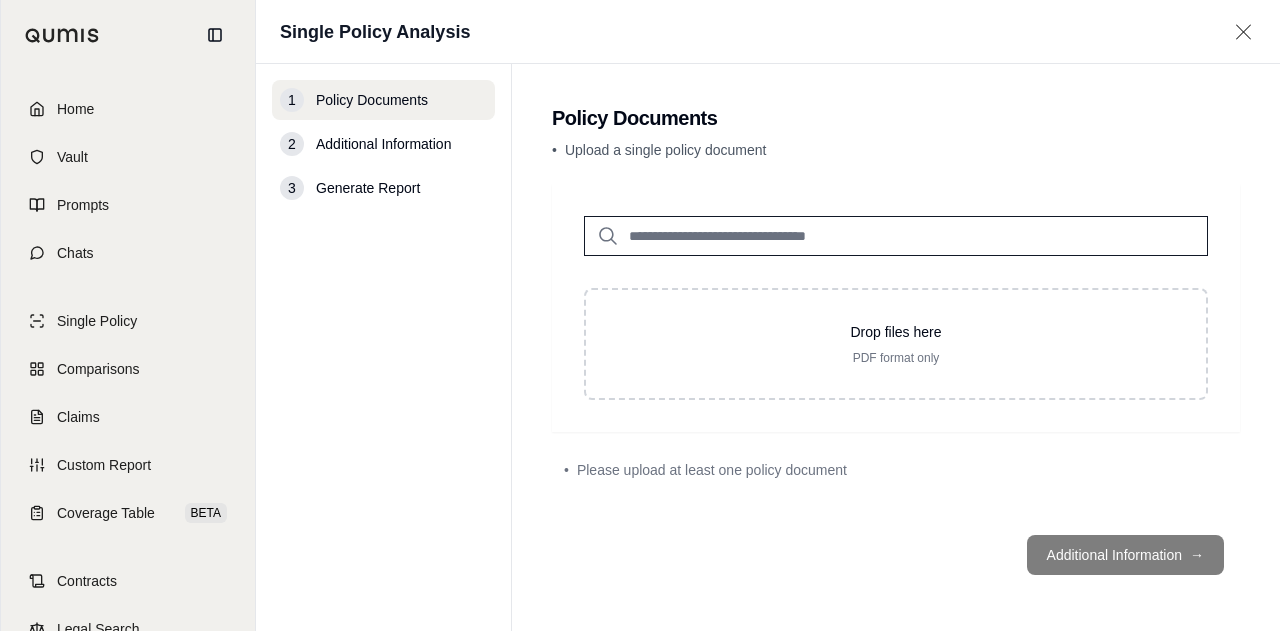 click at bounding box center [896, 236] 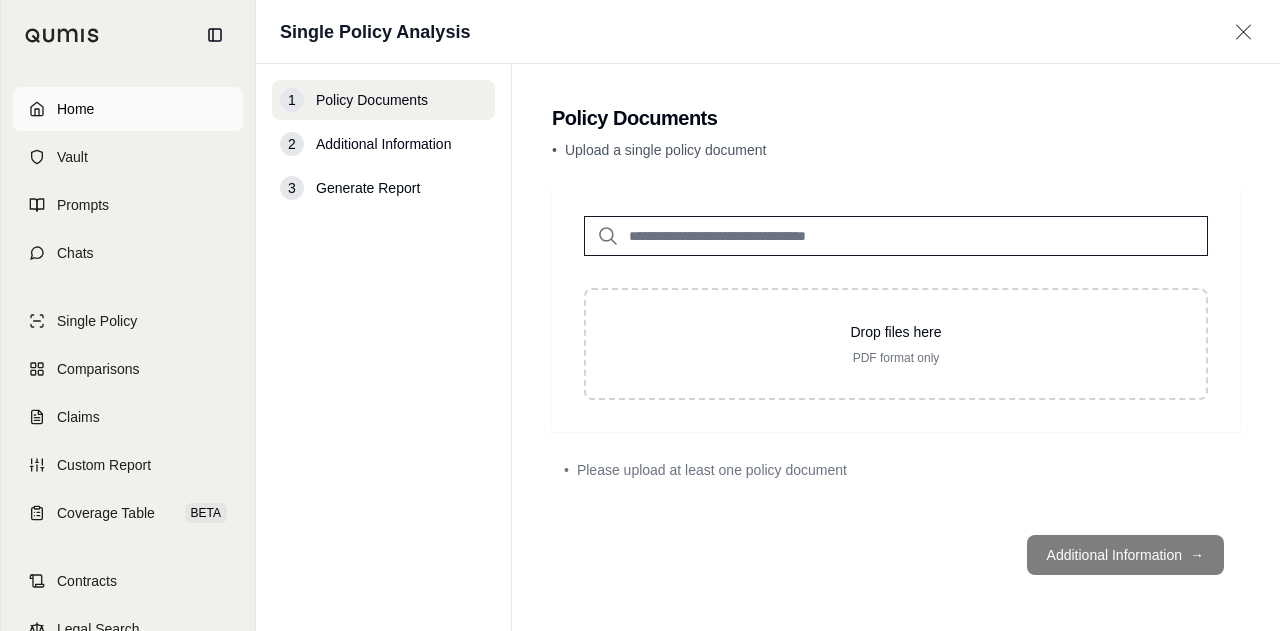 click on "Home" at bounding box center (128, 109) 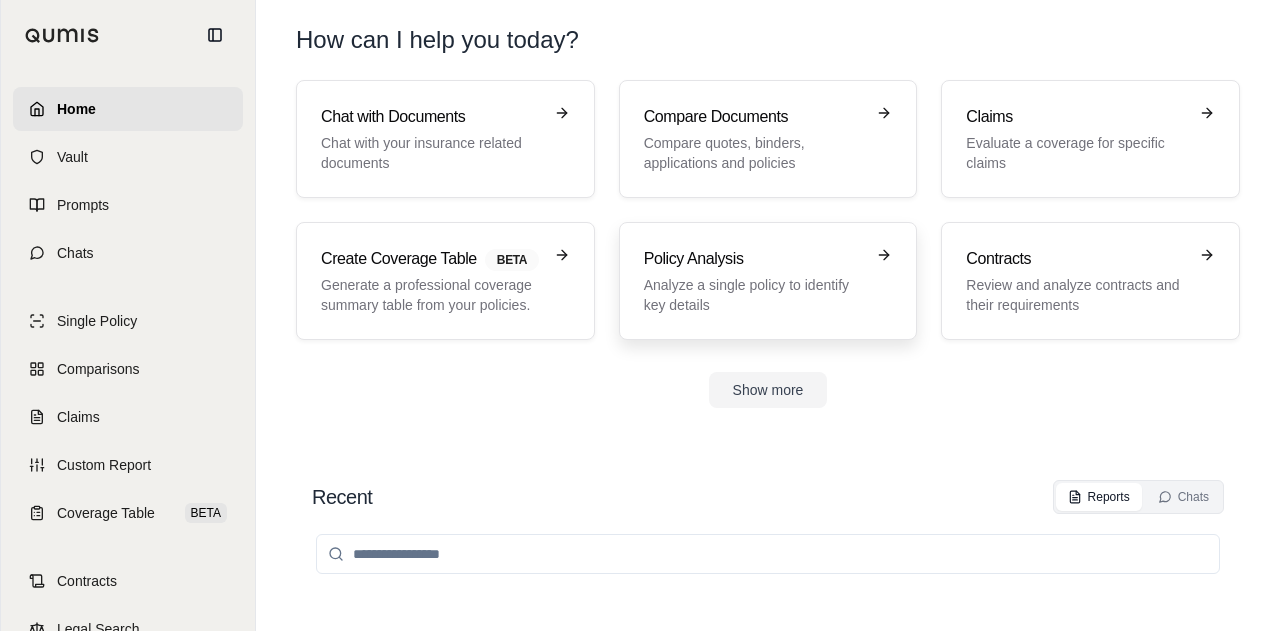 click on "Policy Analysis" at bounding box center (754, 259) 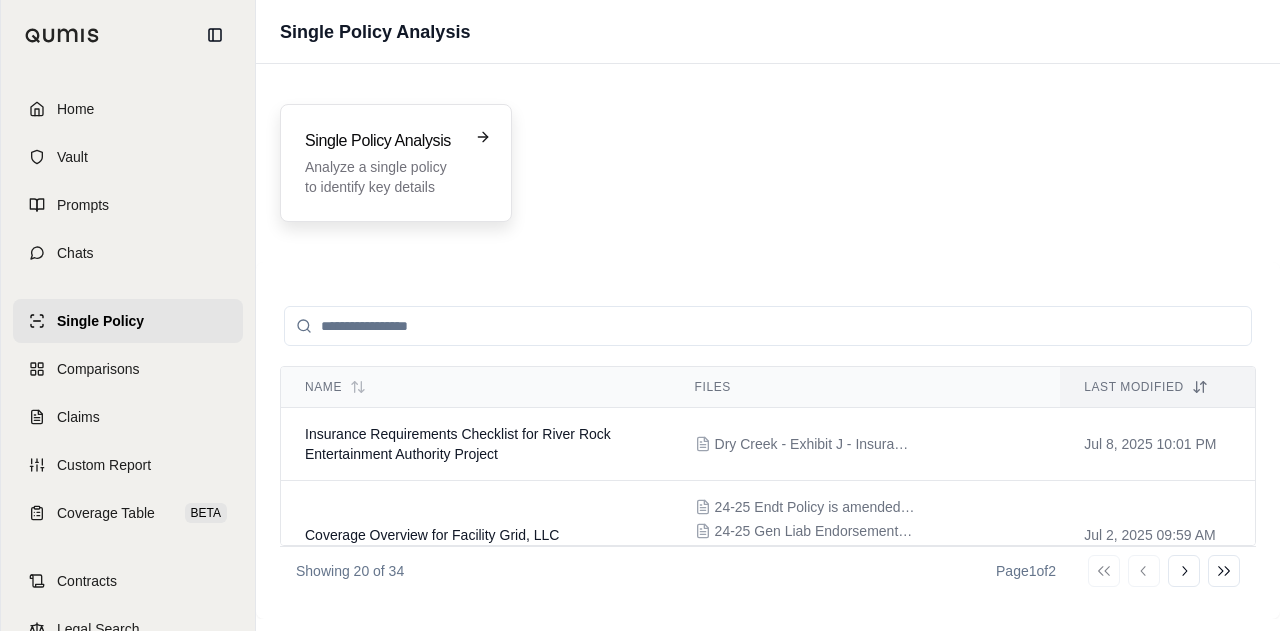click on "Analyze a single policy to identify key details" at bounding box center (382, 177) 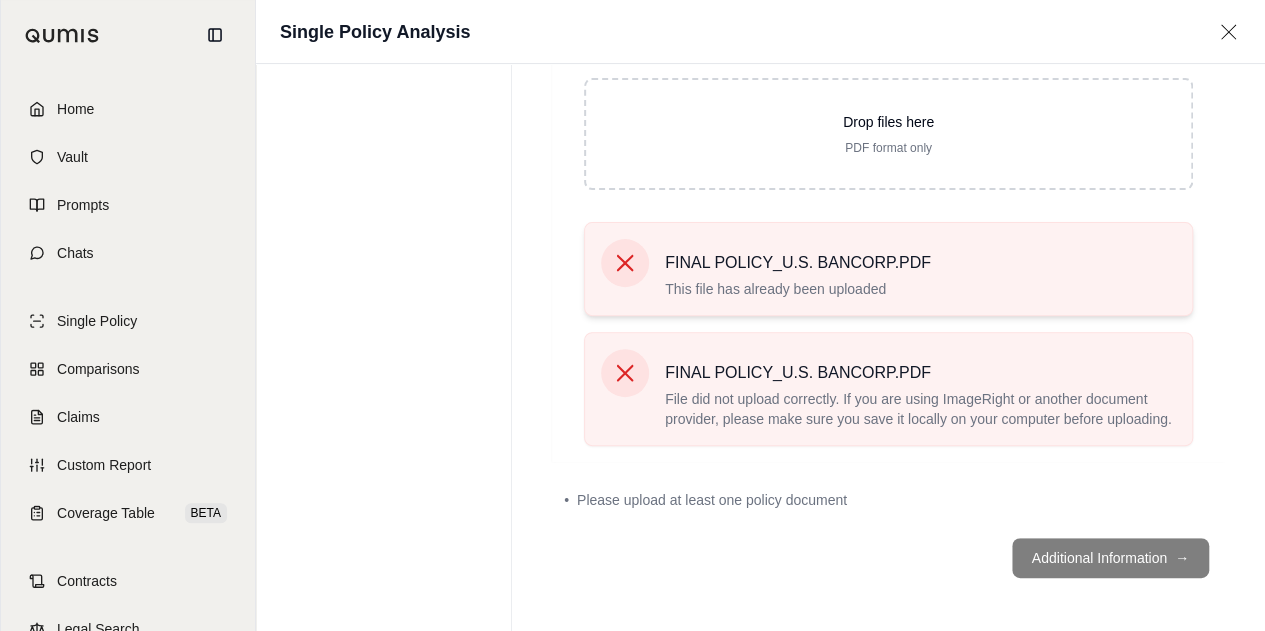 scroll, scrollTop: 211, scrollLeft: 0, axis: vertical 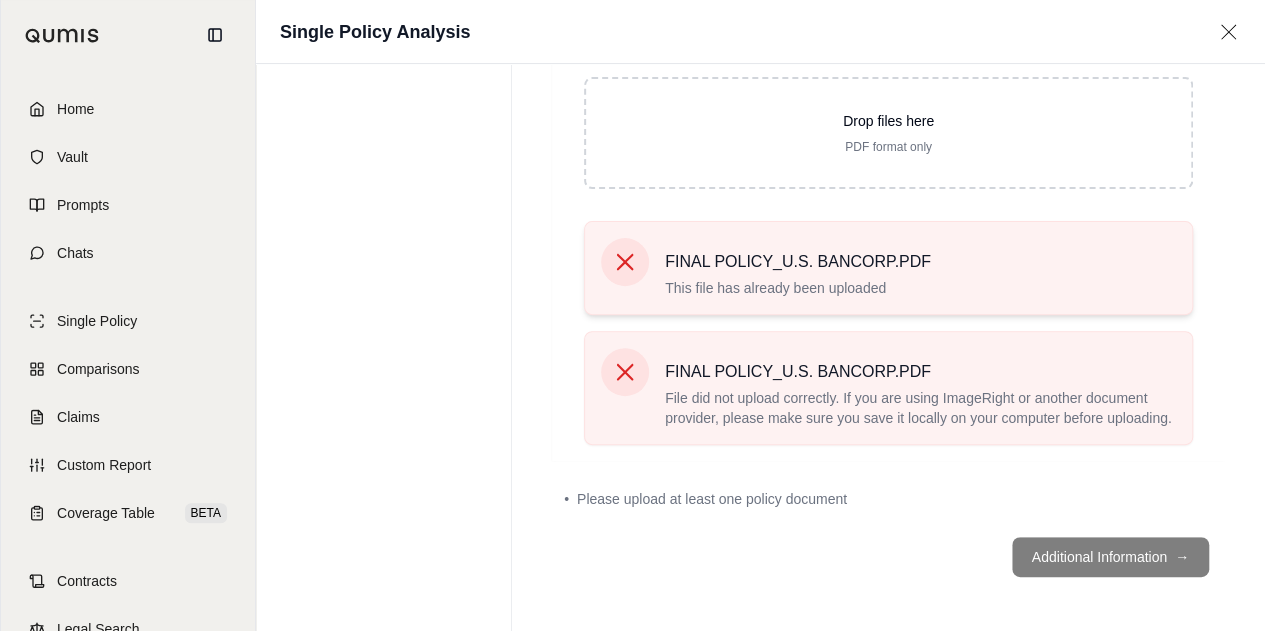 click 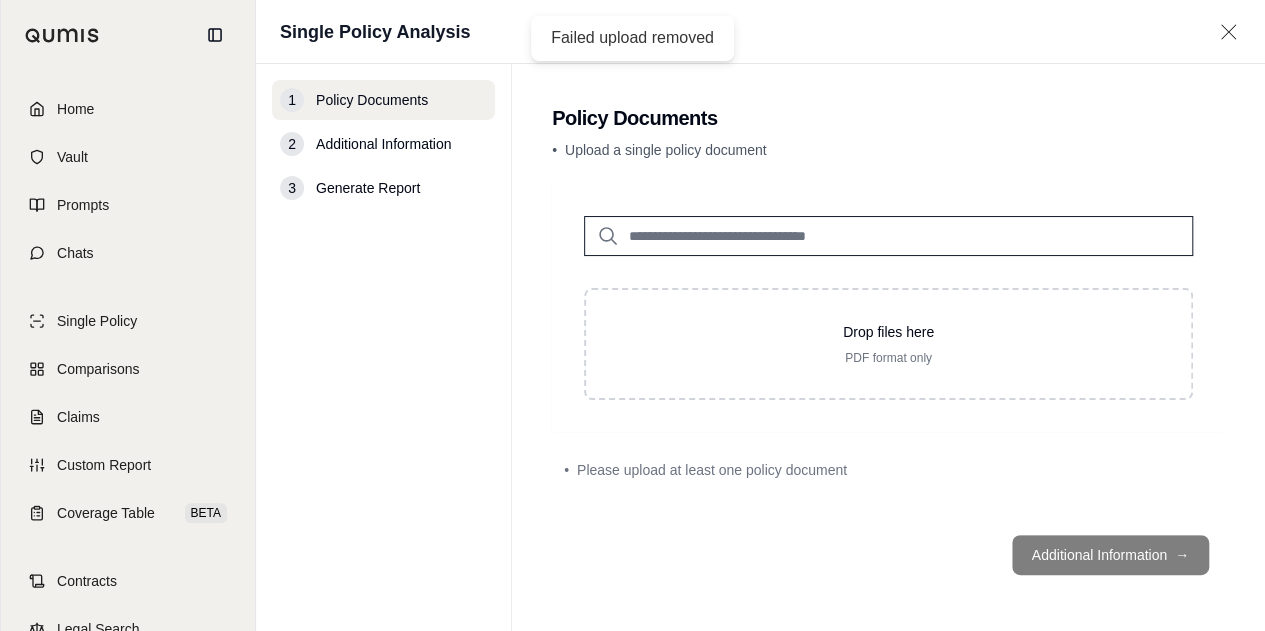 scroll, scrollTop: 0, scrollLeft: 0, axis: both 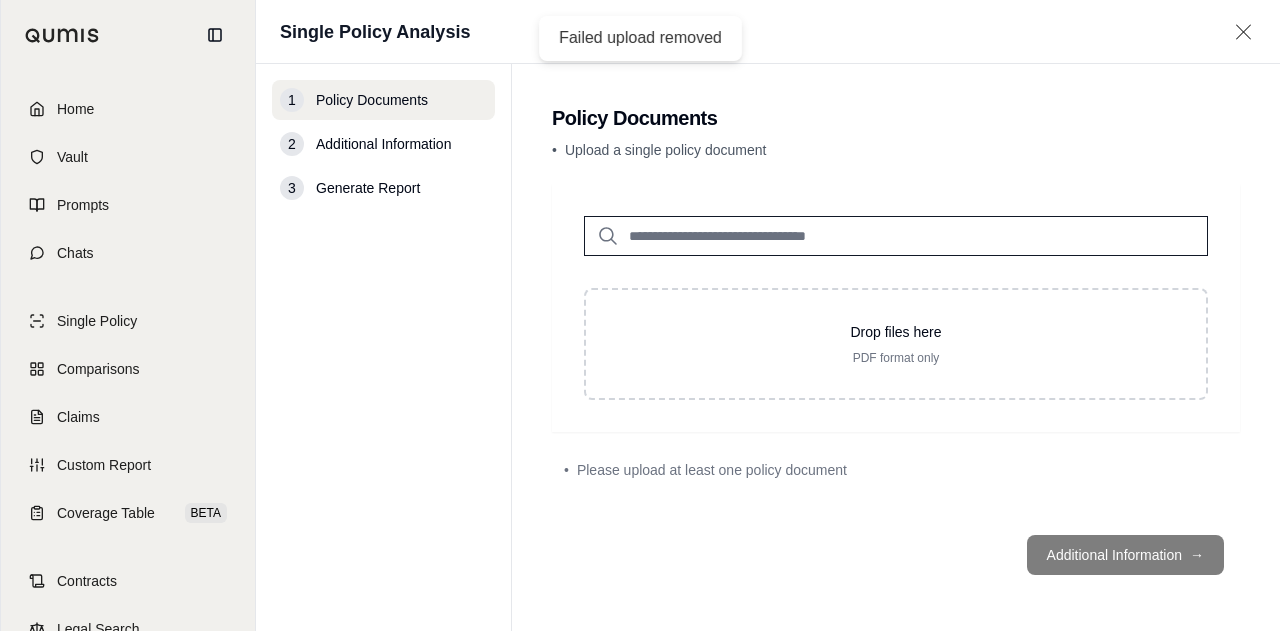 click on "Drop files here PDF format only" at bounding box center [896, 292] 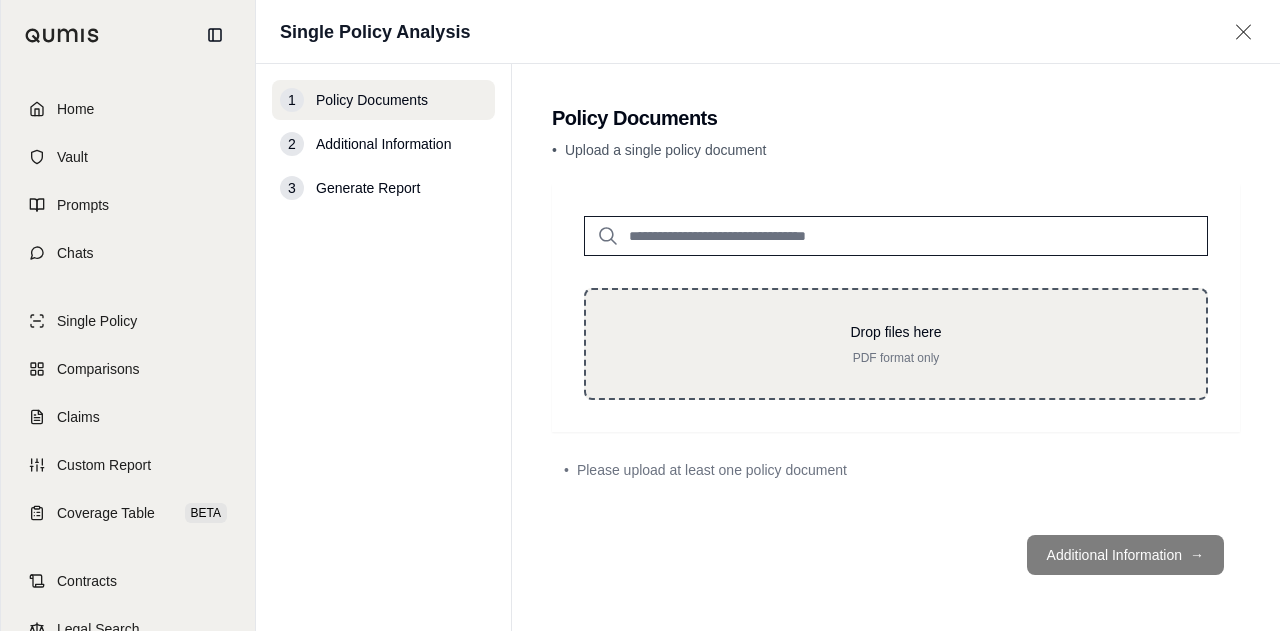 click on "PDF format only" at bounding box center [896, 358] 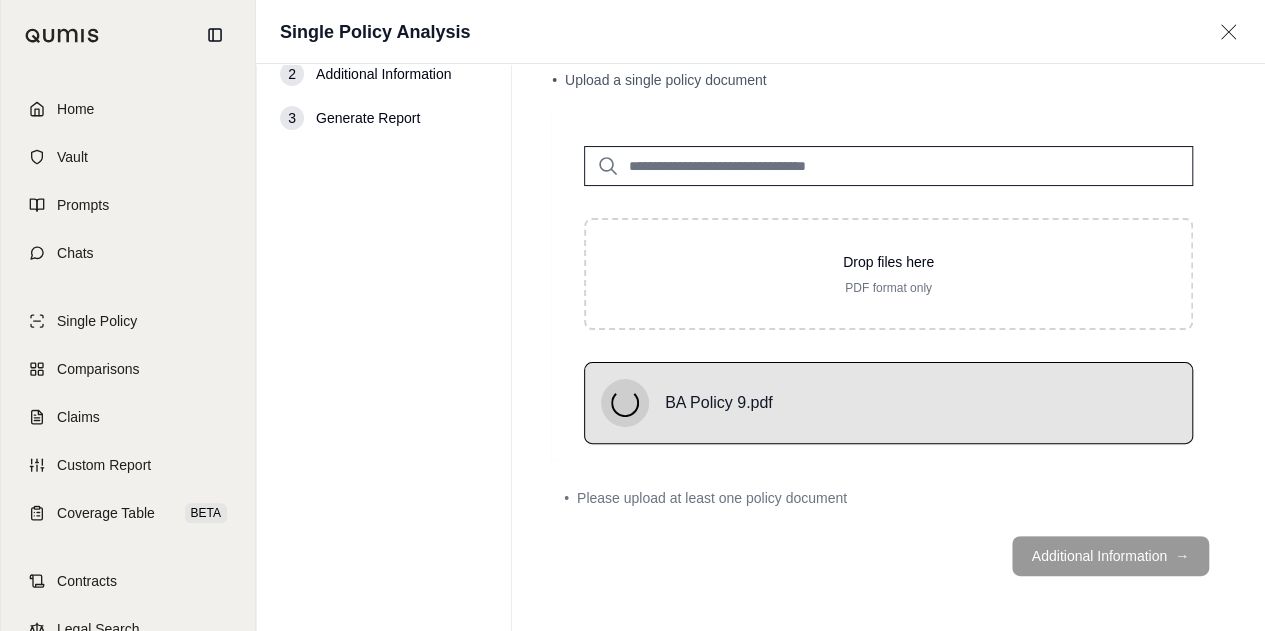 scroll, scrollTop: 10, scrollLeft: 0, axis: vertical 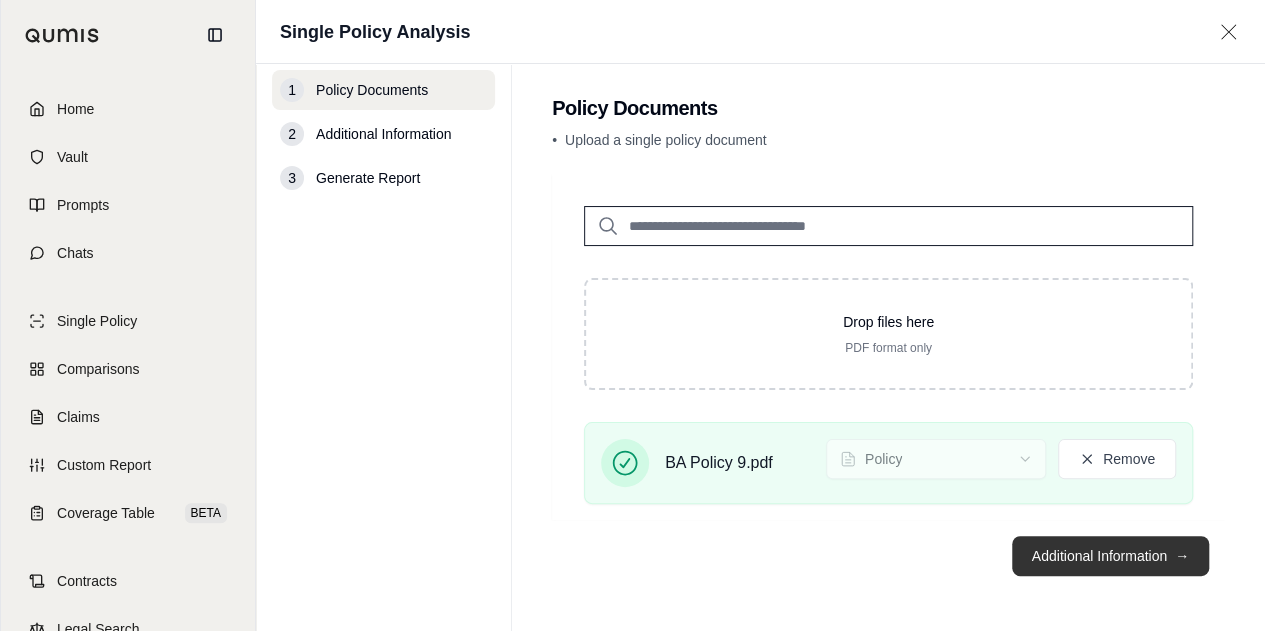 click on "Additional Information →" at bounding box center (1110, 556) 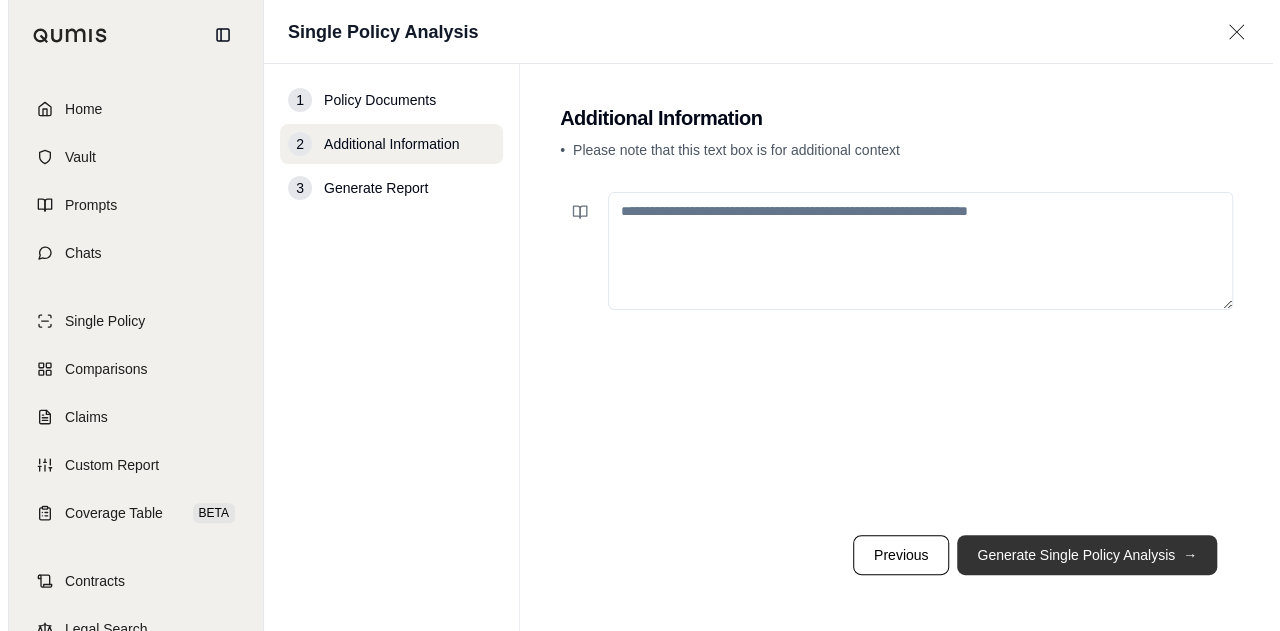 scroll, scrollTop: 0, scrollLeft: 0, axis: both 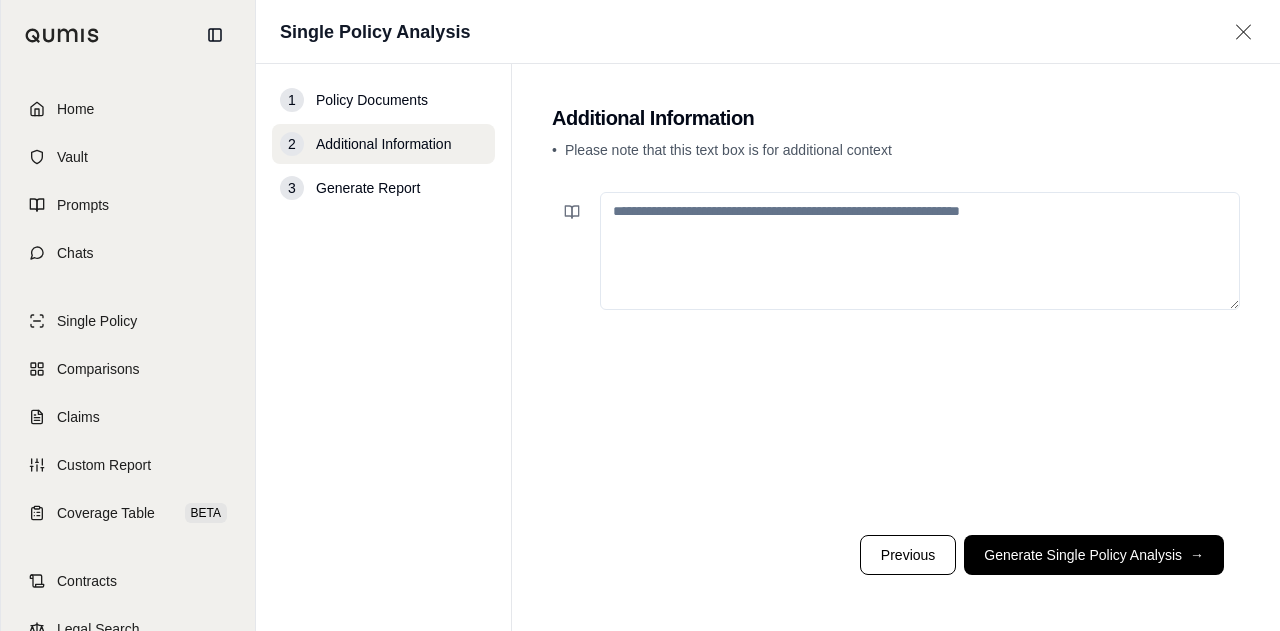 click at bounding box center (920, 251) 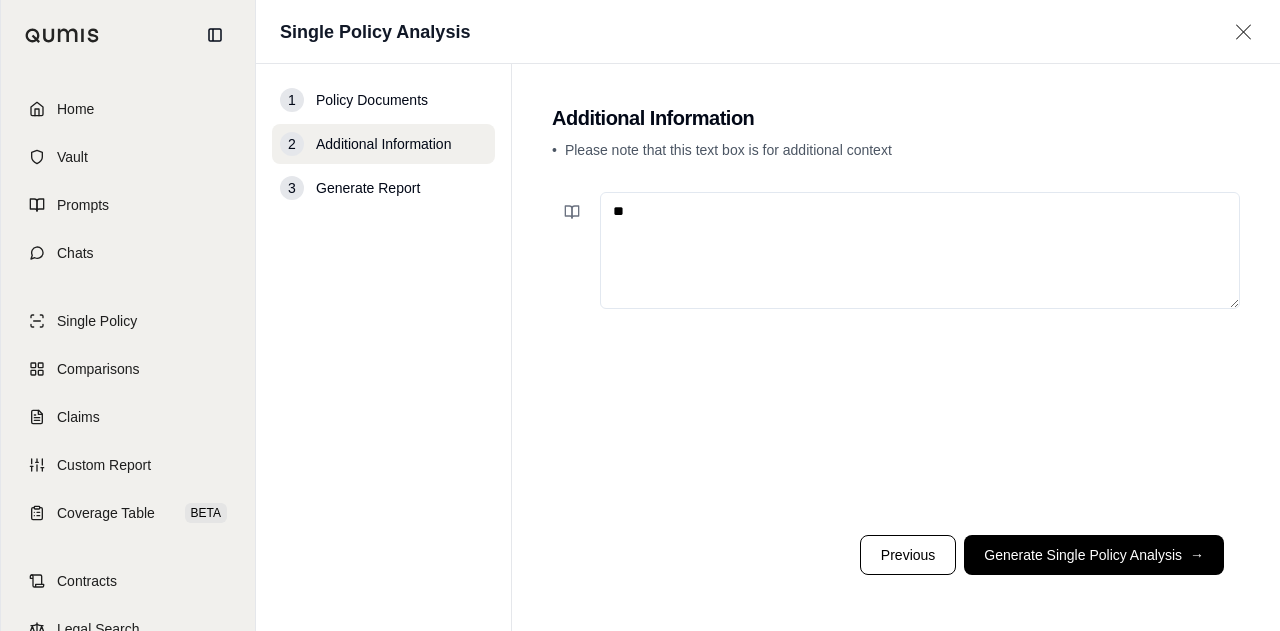type on "*" 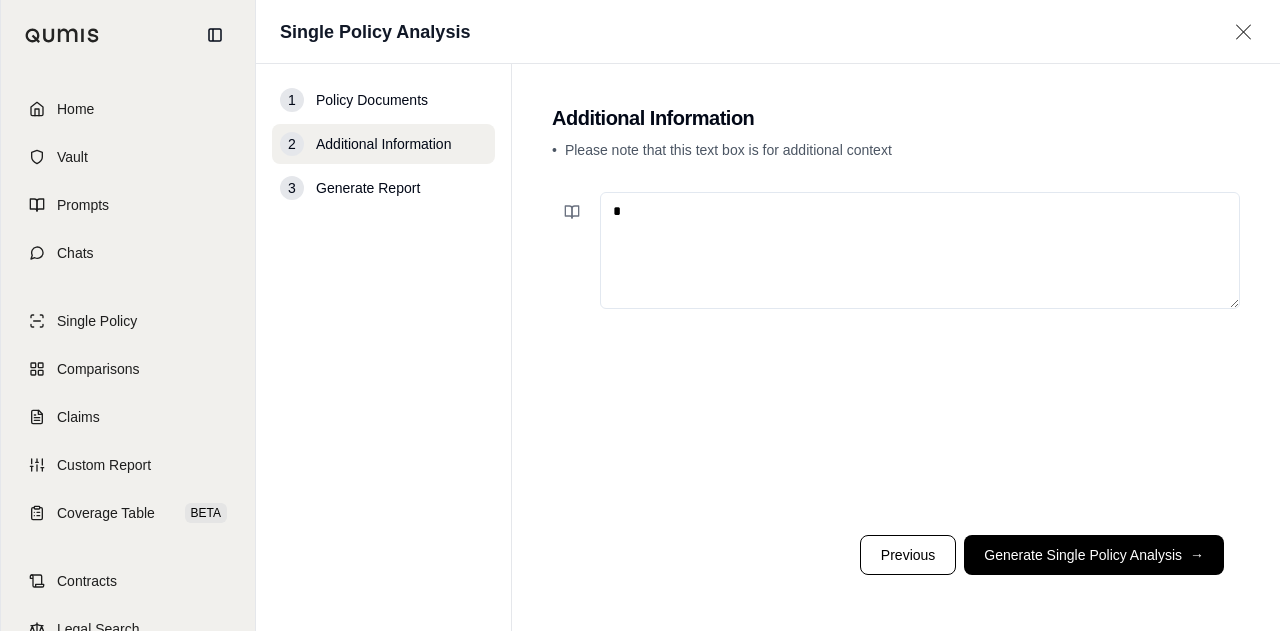 type 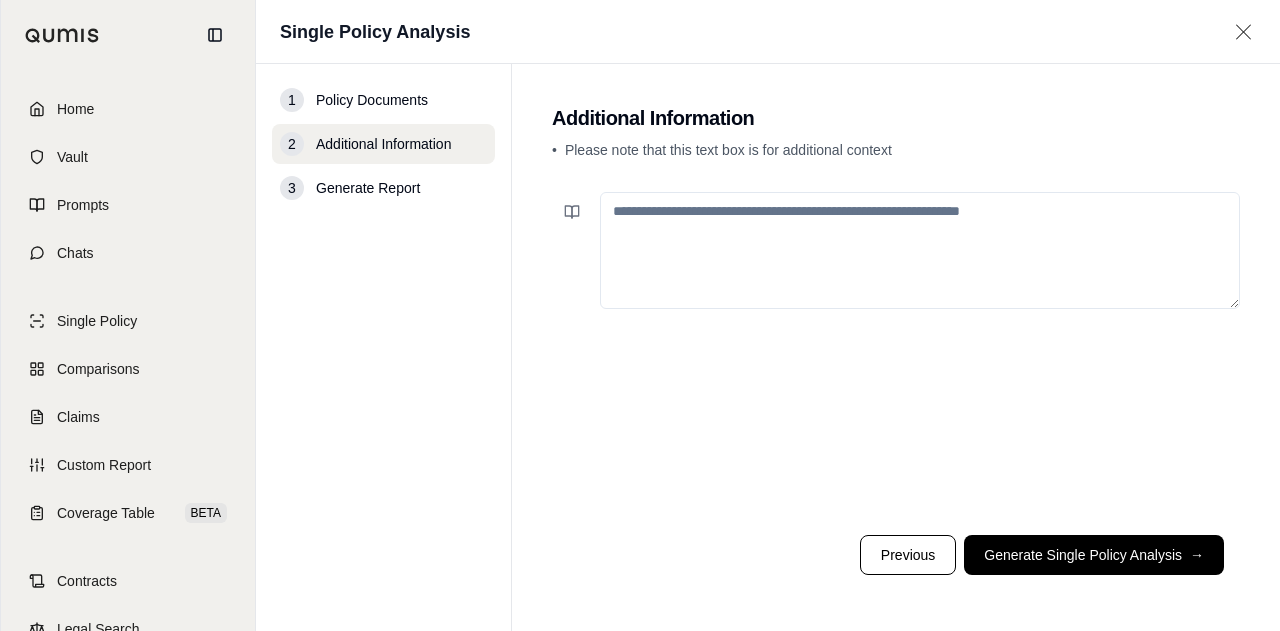 click on "Previous Generate Single Policy Analysis →" at bounding box center [896, 555] 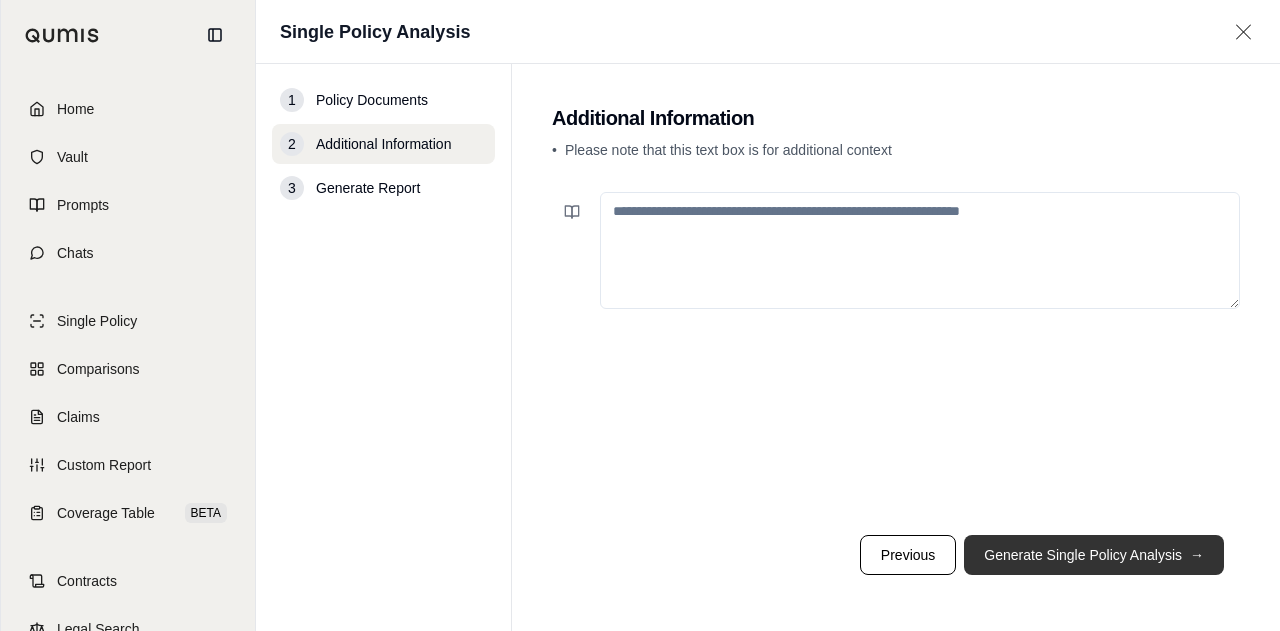 click on "Generate Single Policy Analysis →" at bounding box center (1094, 555) 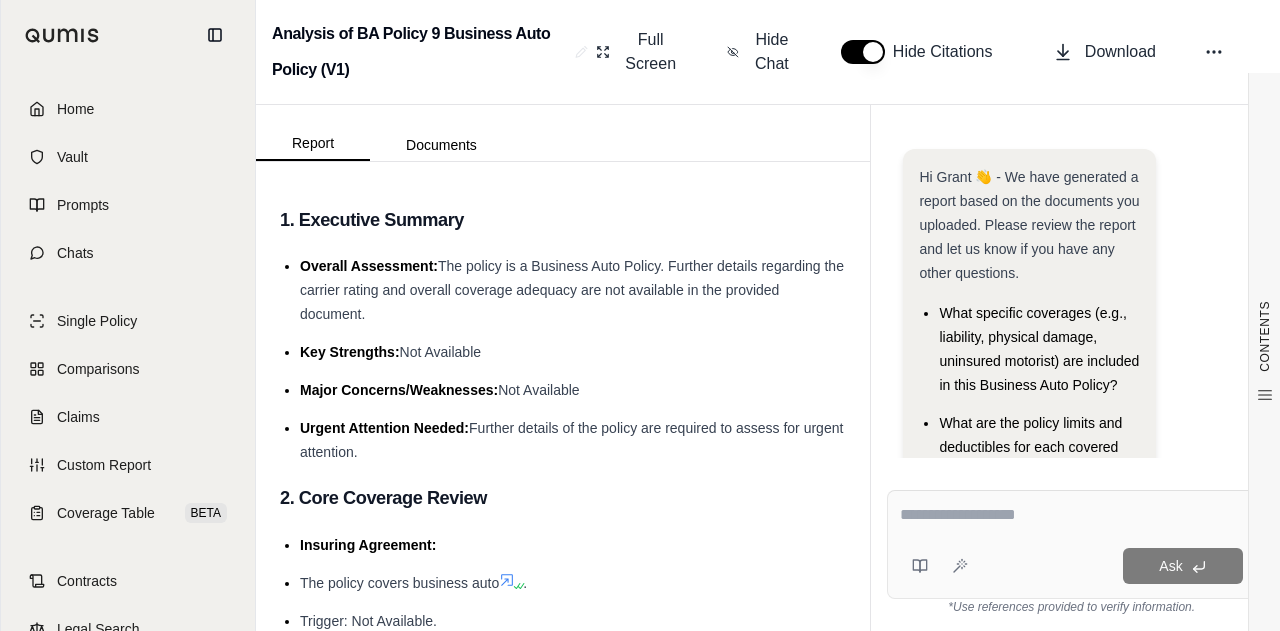scroll, scrollTop: 87, scrollLeft: 0, axis: vertical 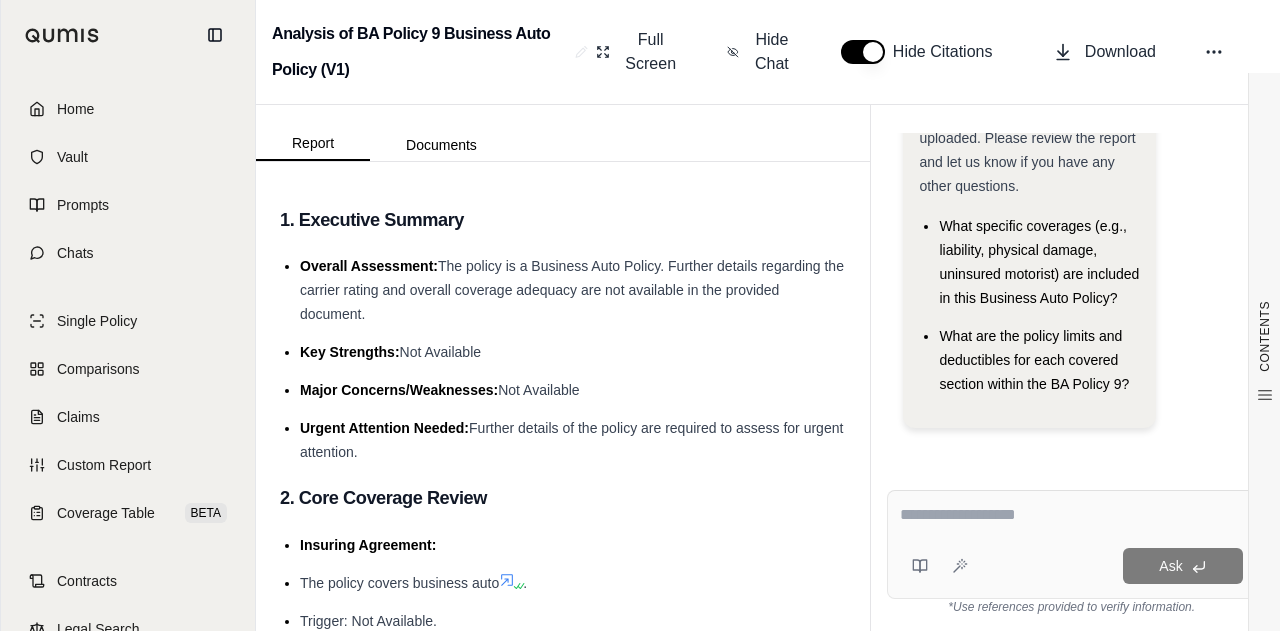 click on "Ask" at bounding box center [1071, 544] 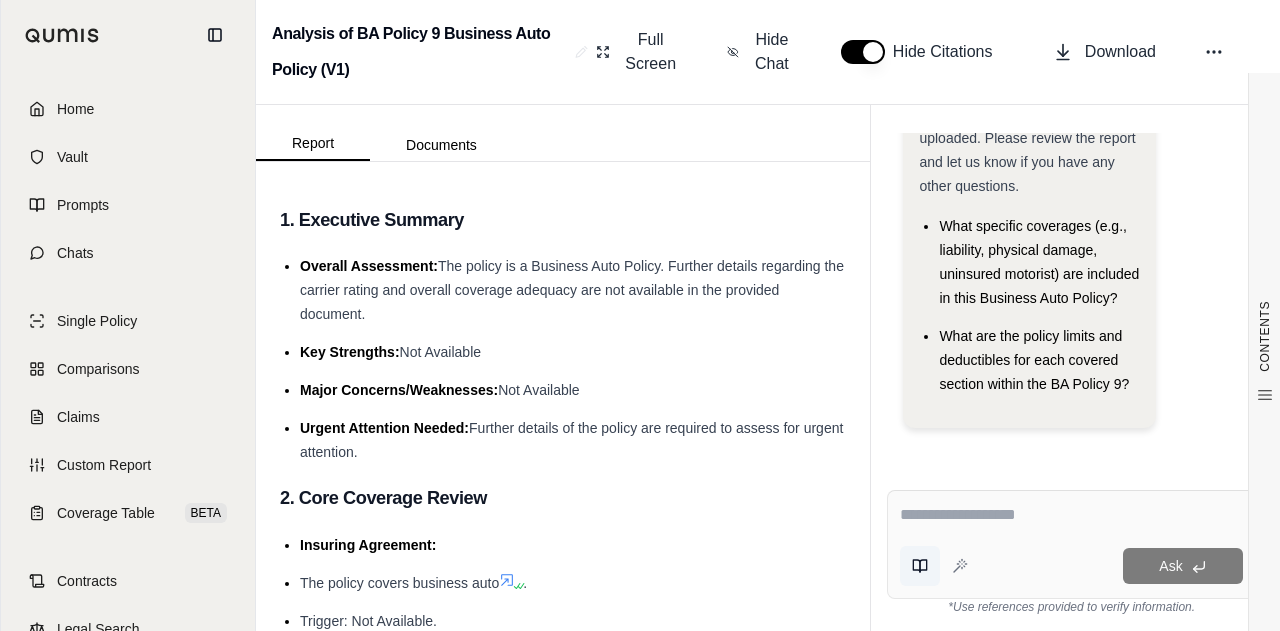 click at bounding box center [920, 566] 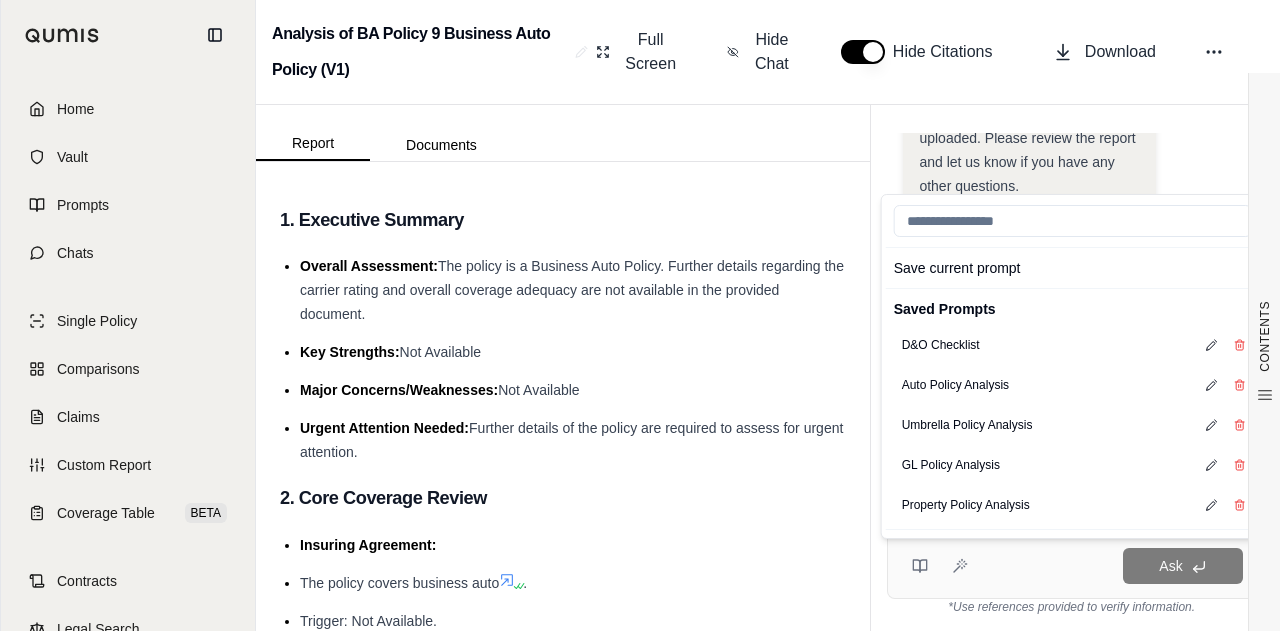 click on "Ask" at bounding box center [1109, 566] 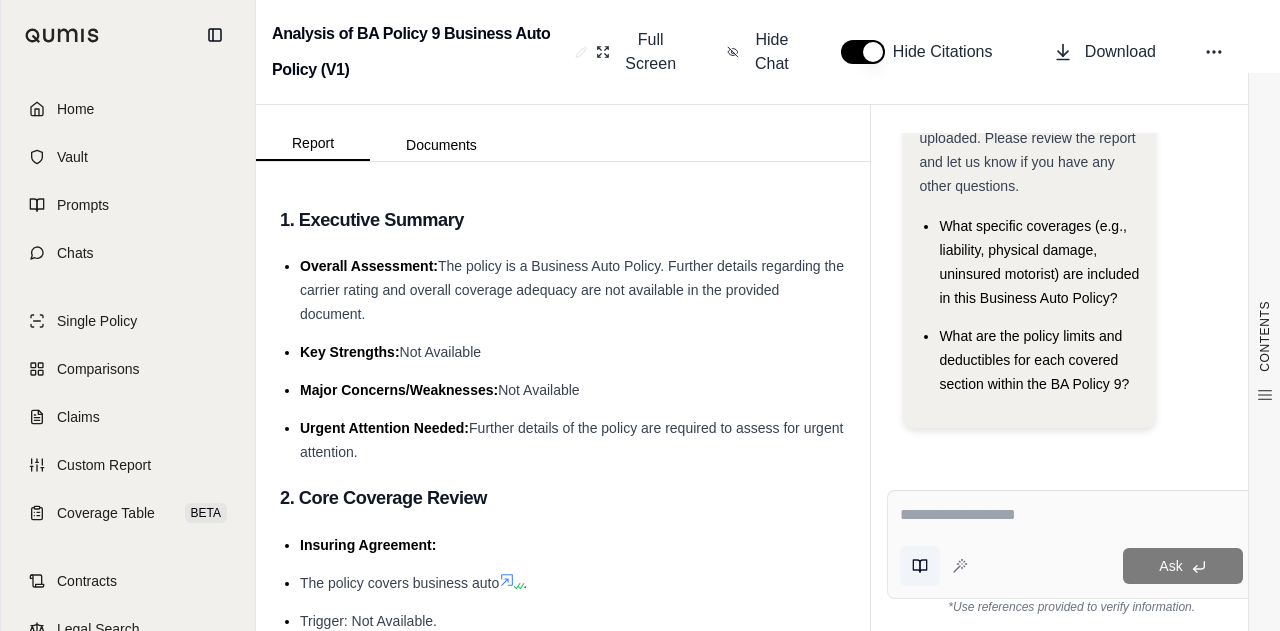 drag, startPoint x: 919, startPoint y: 545, endPoint x: 913, endPoint y: 559, distance: 15.231546 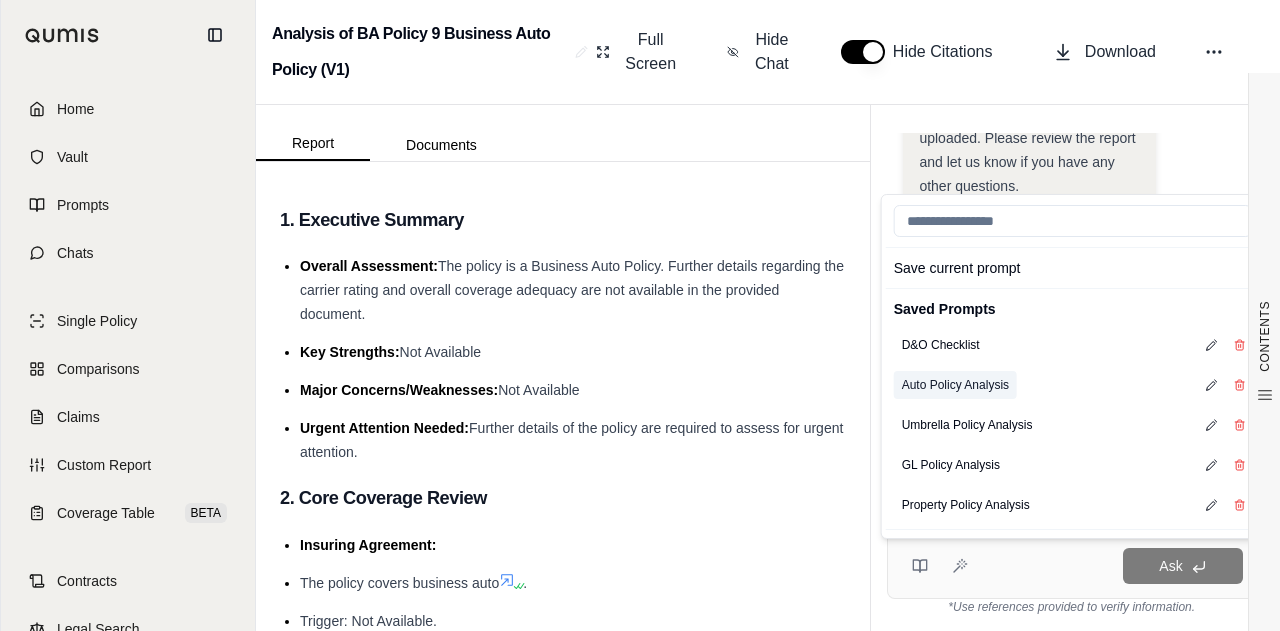 click on "Auto Policy Analysis" at bounding box center [955, 385] 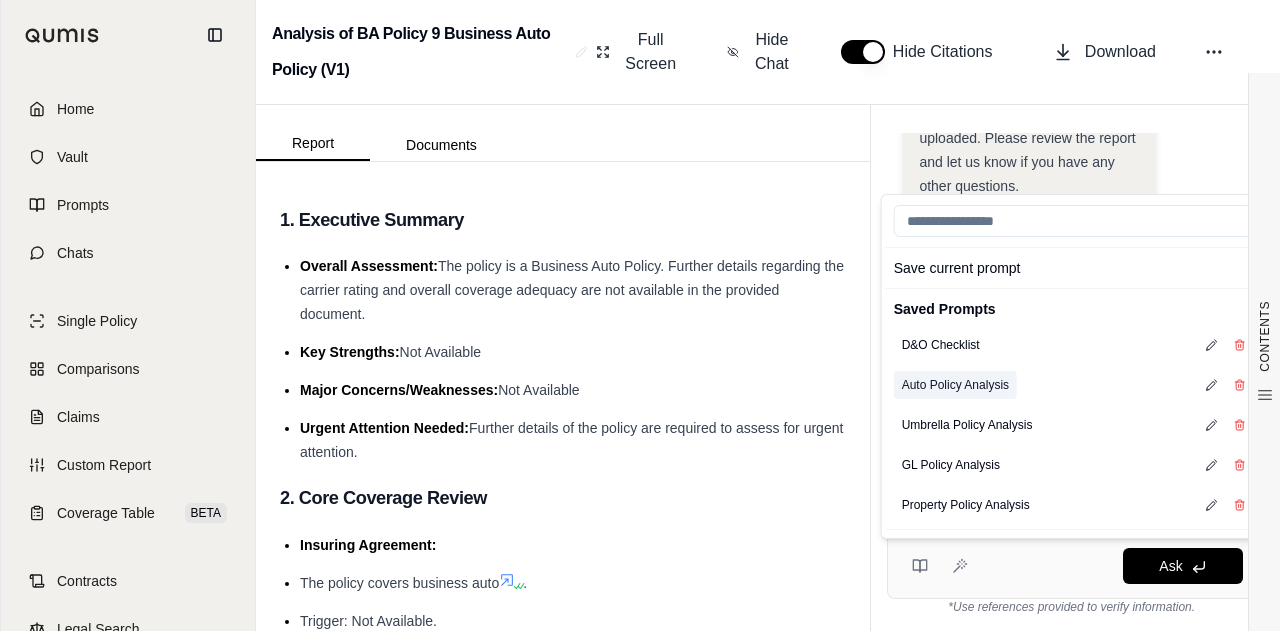 click on "Auto Policy Analysis" at bounding box center (955, 385) 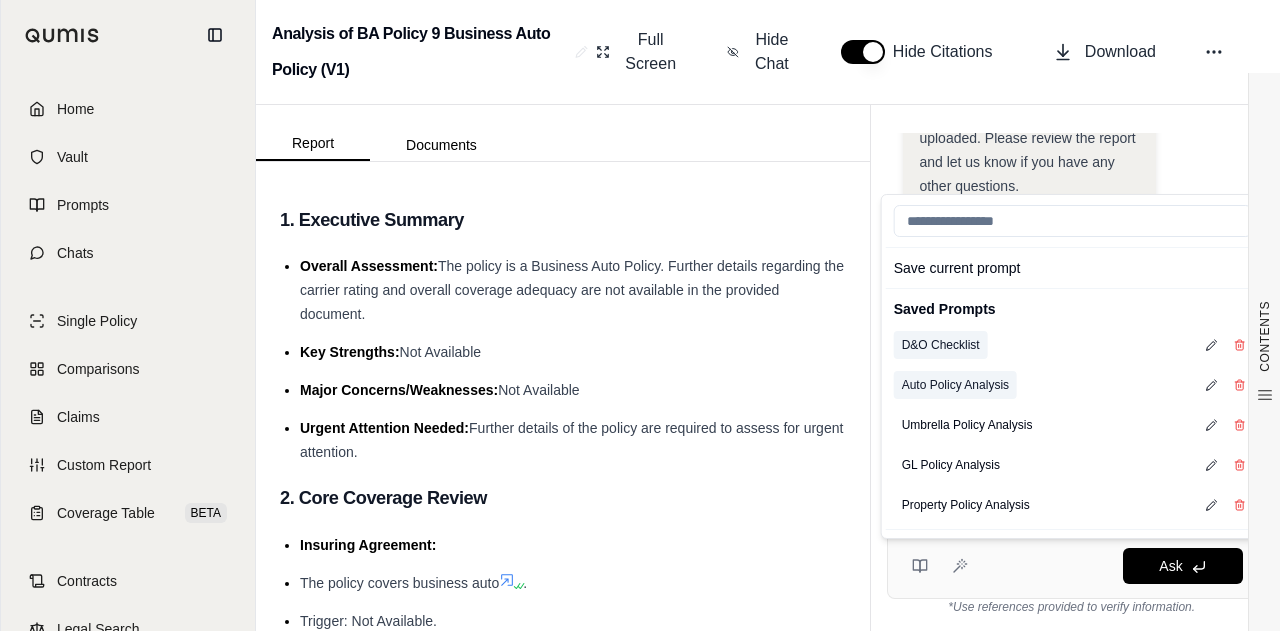 drag, startPoint x: 960, startPoint y: 381, endPoint x: 956, endPoint y: 331, distance: 50.159744 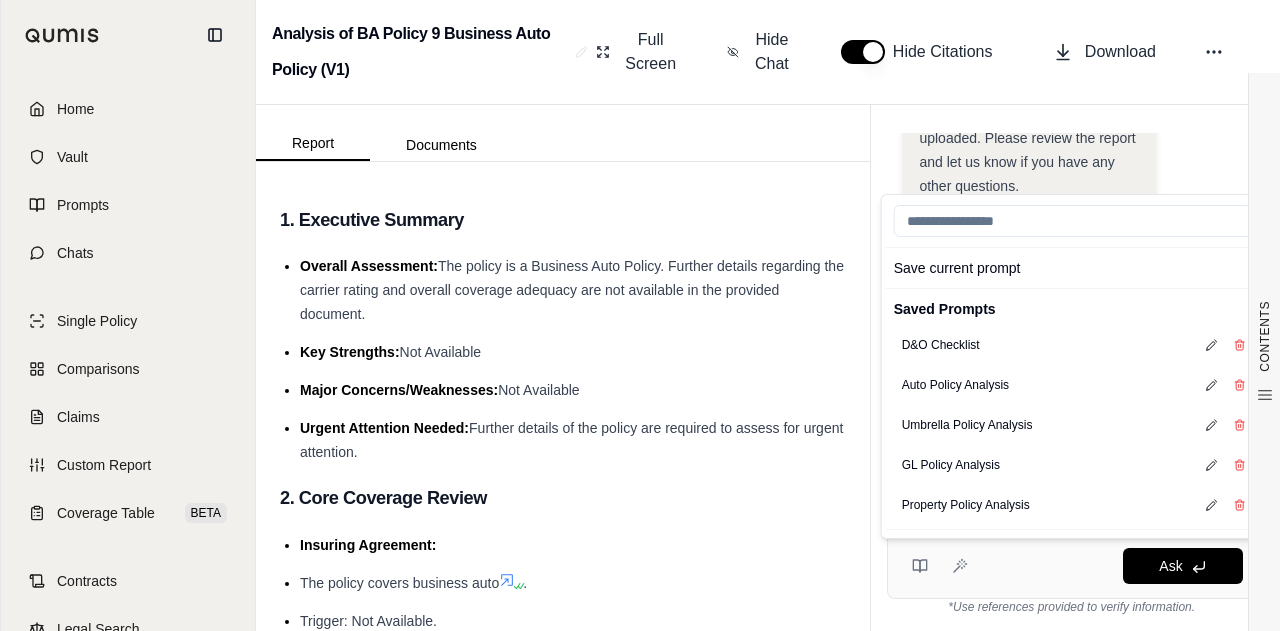 click on "Save current prompt Saved Prompts D&O Checklist Auto Policy Analysis Umbrella Policy Analysis GL Policy Analysis Property Policy Analysis Ask" at bounding box center (1071, 566) 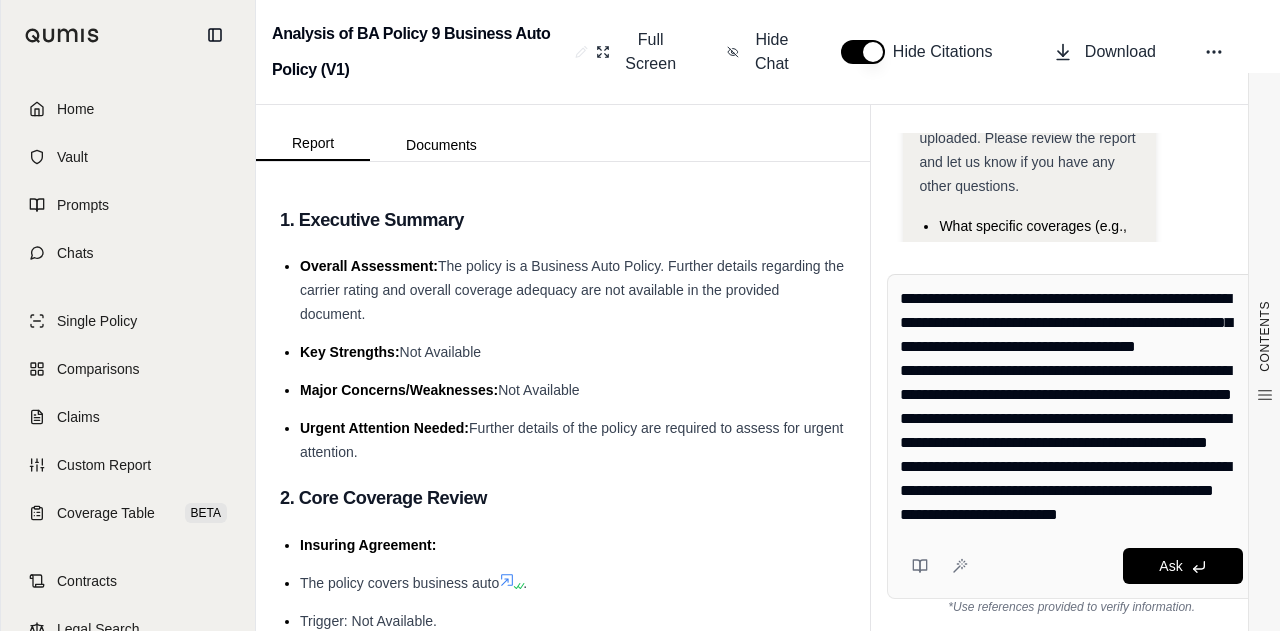 drag, startPoint x: 1077, startPoint y: 496, endPoint x: 1088, endPoint y: 504, distance: 13.601471 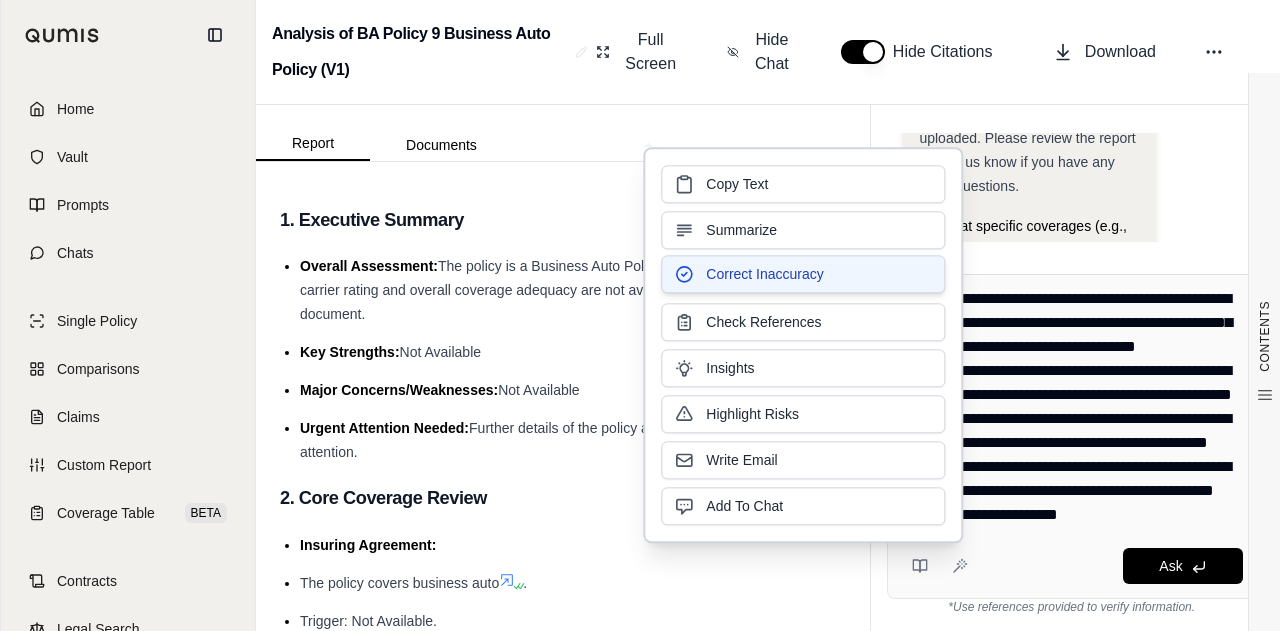 type 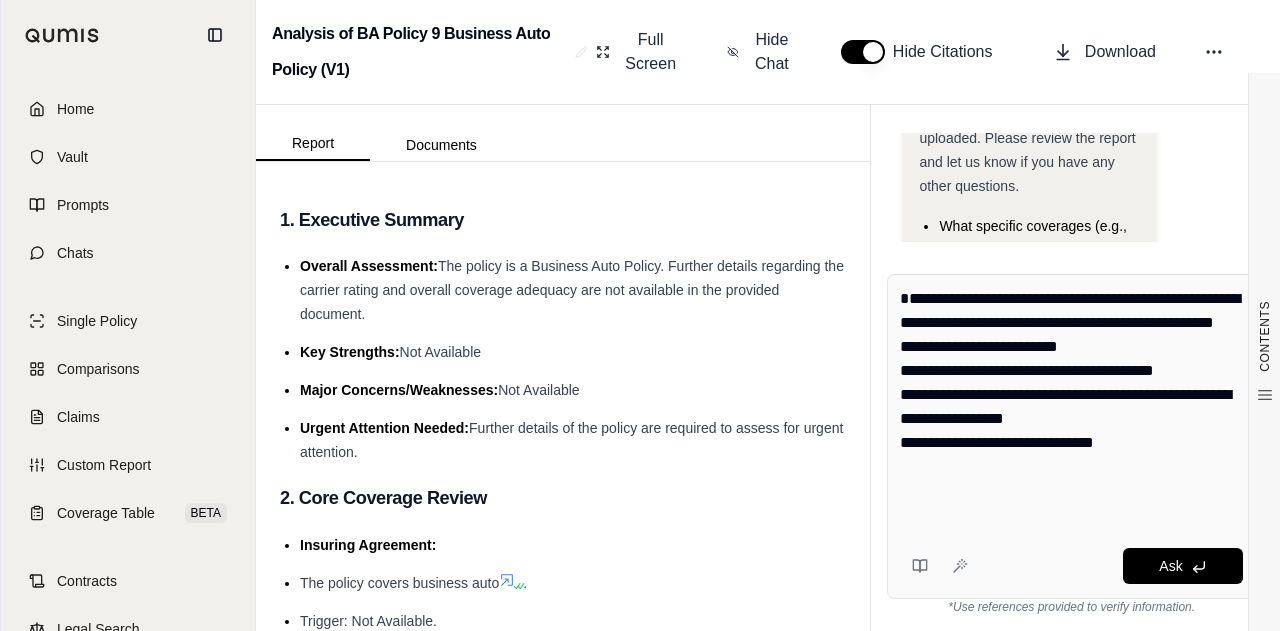 drag, startPoint x: 1135, startPoint y: 490, endPoint x: 887, endPoint y: 289, distance: 319.22562 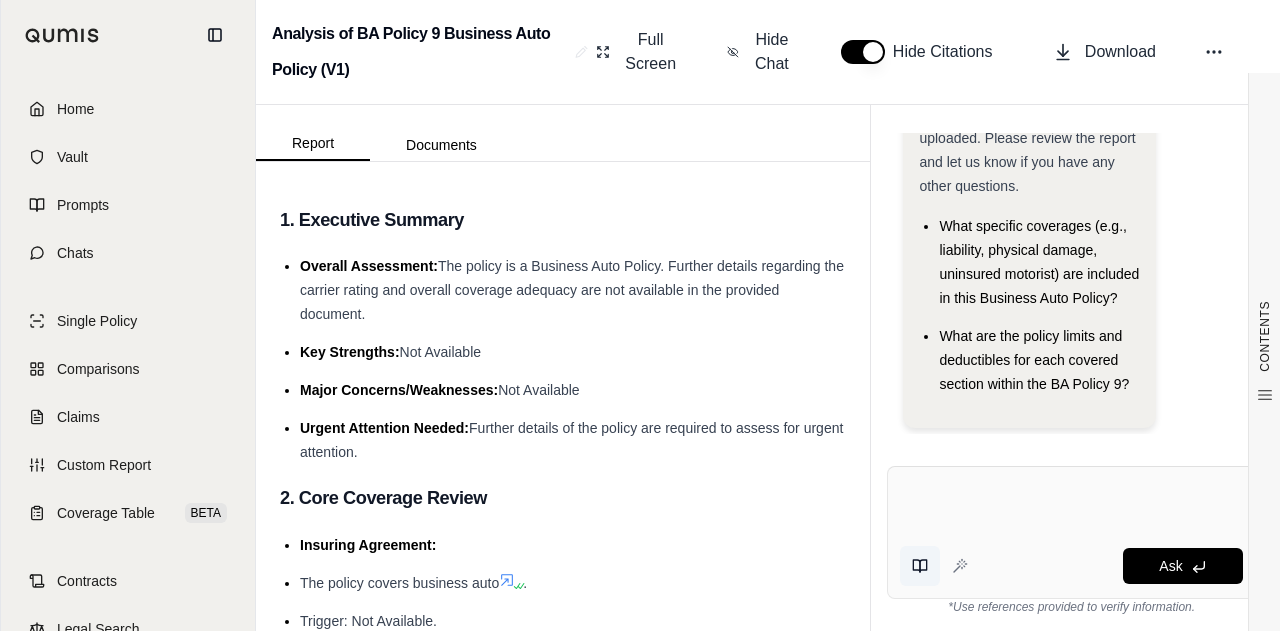 click 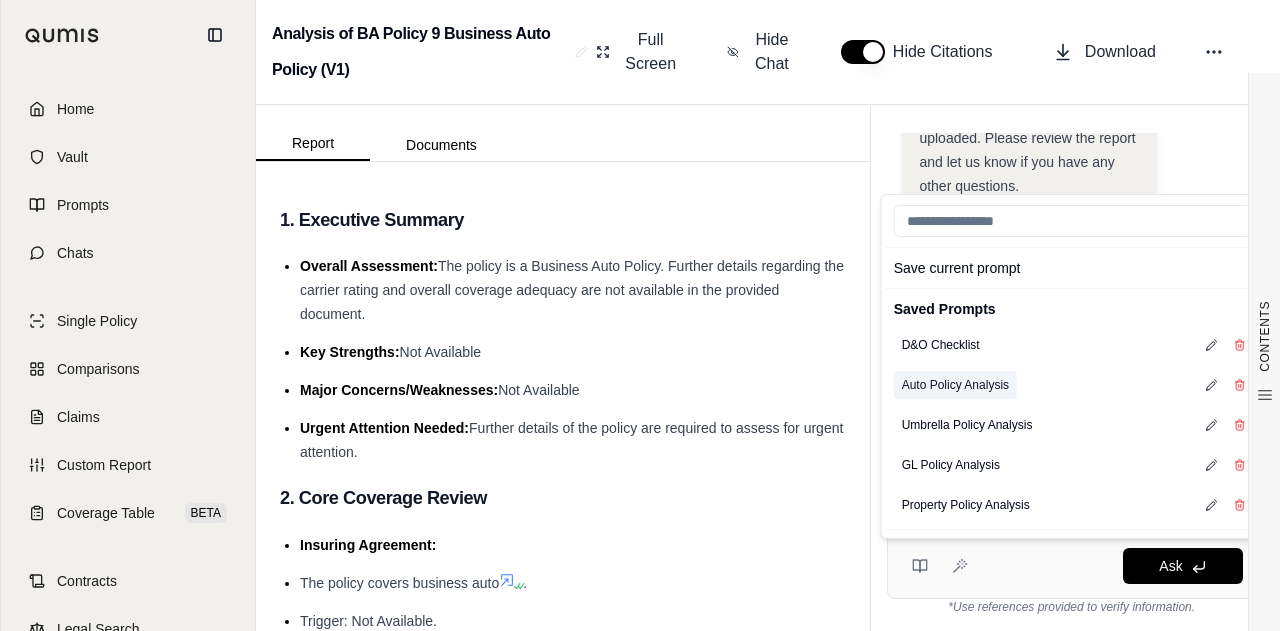 click on "Auto Policy Analysis" at bounding box center (955, 385) 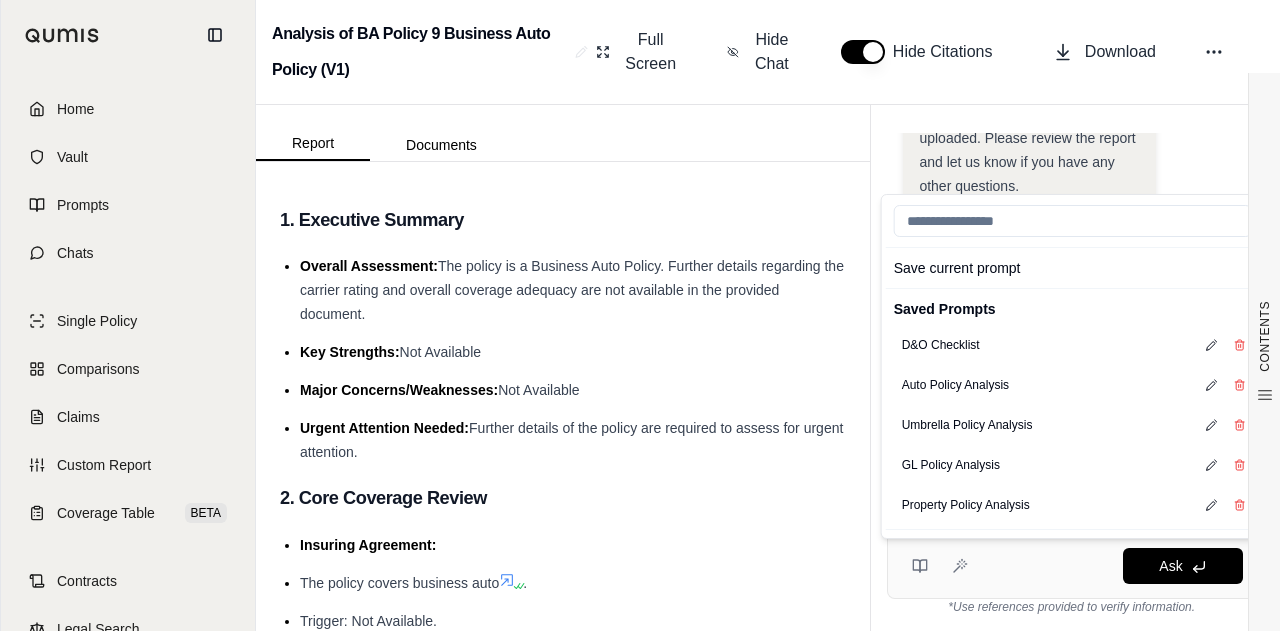 click on "Ask" at bounding box center (1109, 566) 